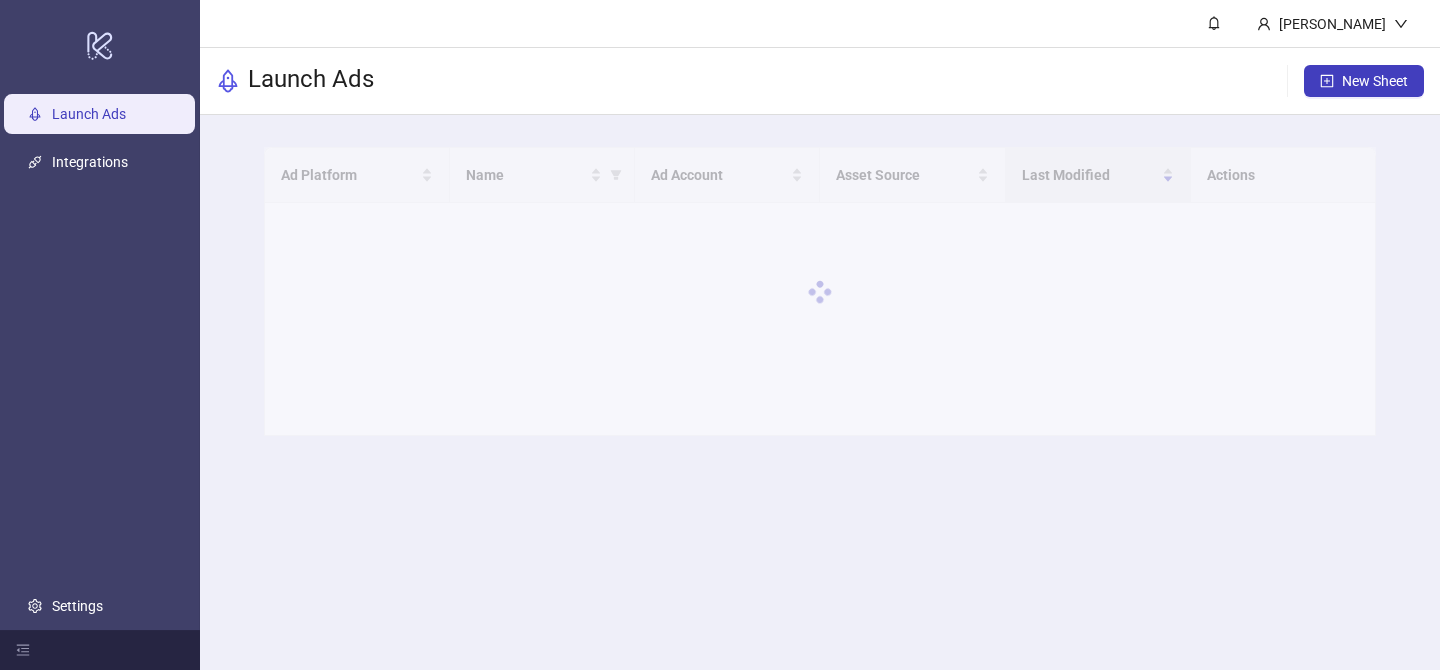 scroll, scrollTop: 0, scrollLeft: 0, axis: both 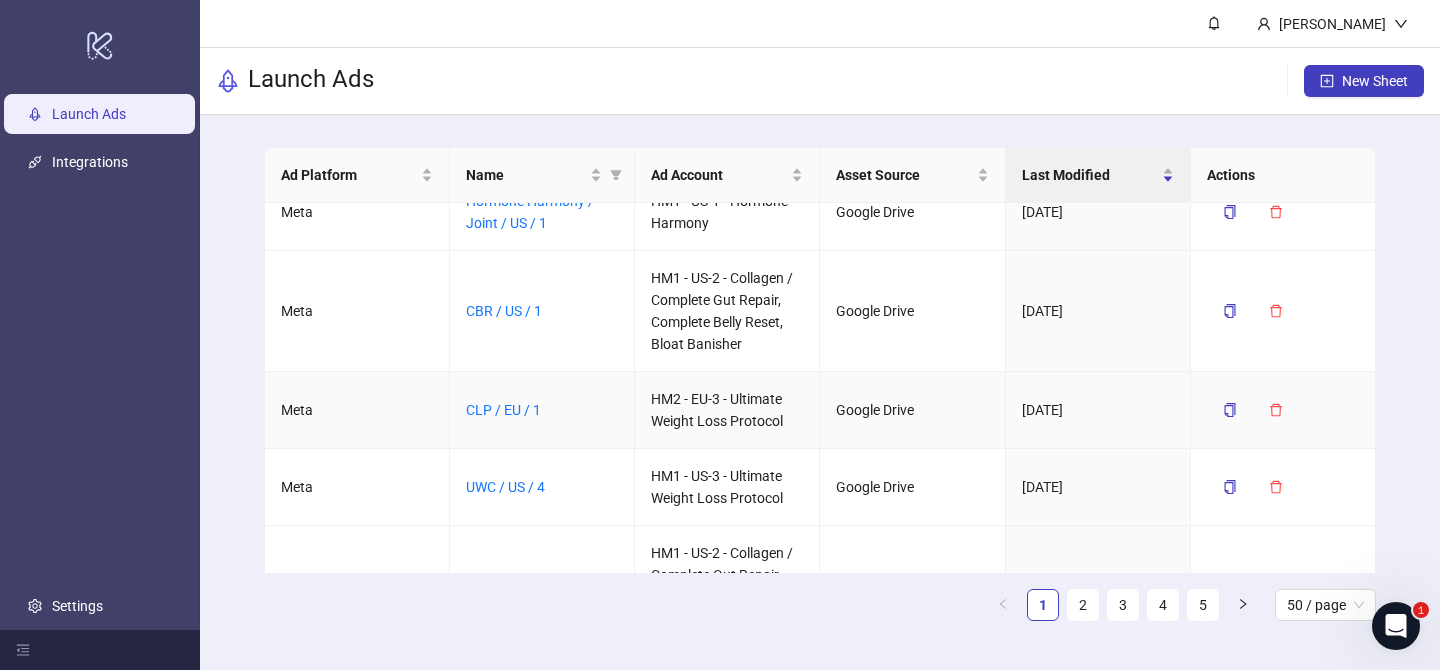 click on "CLP / EU / 1" at bounding box center (503, 410) 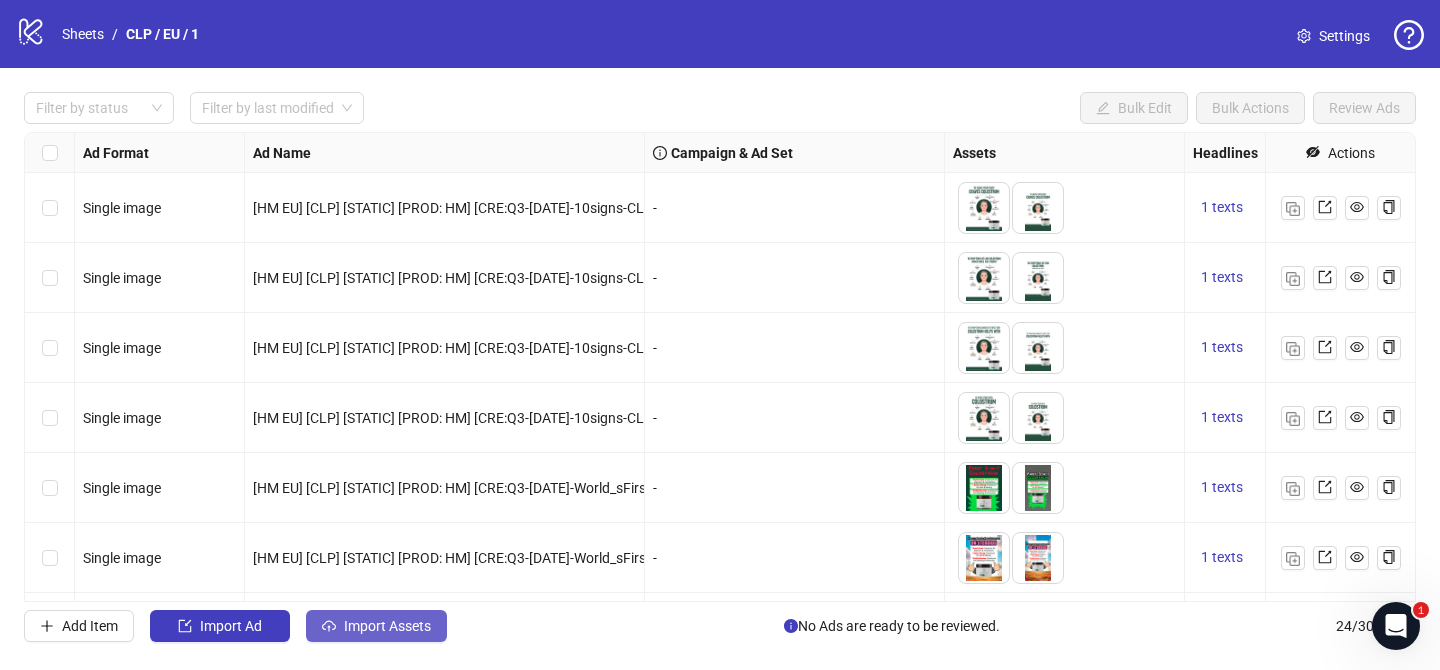 click on "Import Assets" at bounding box center (387, 626) 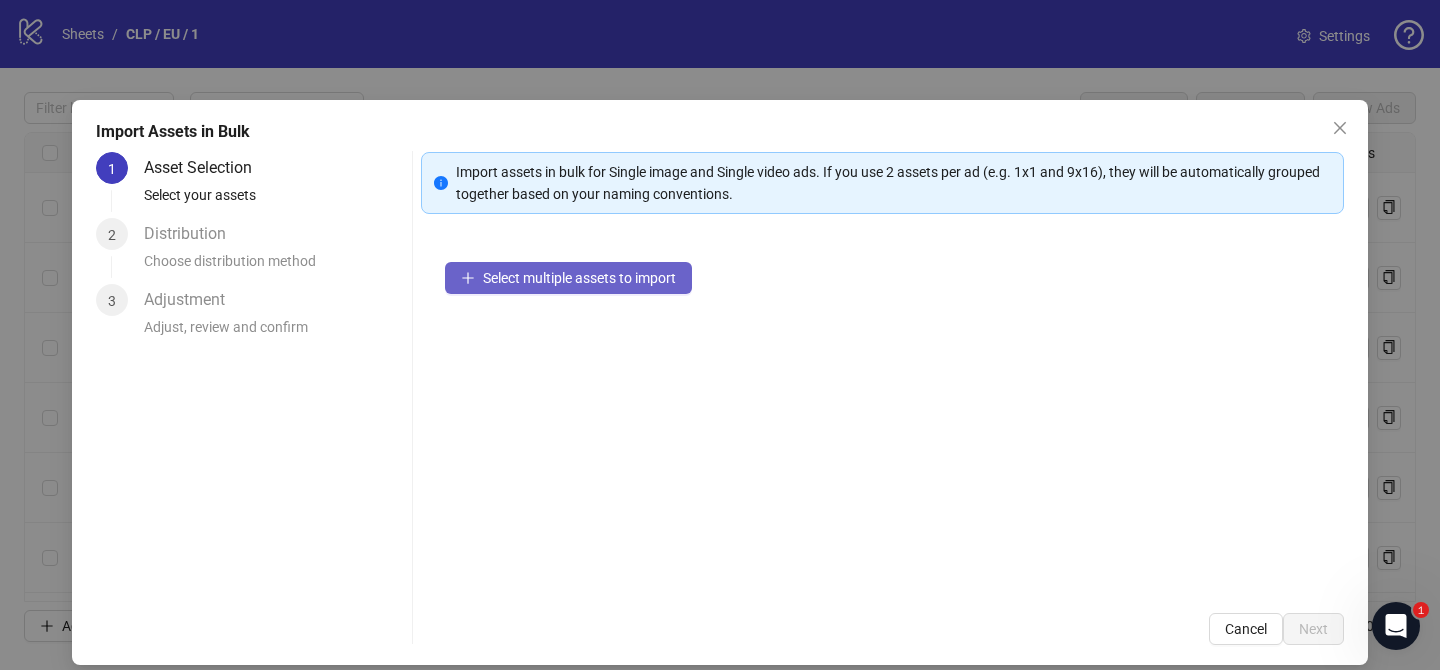 click on "Select multiple assets to import" at bounding box center [568, 278] 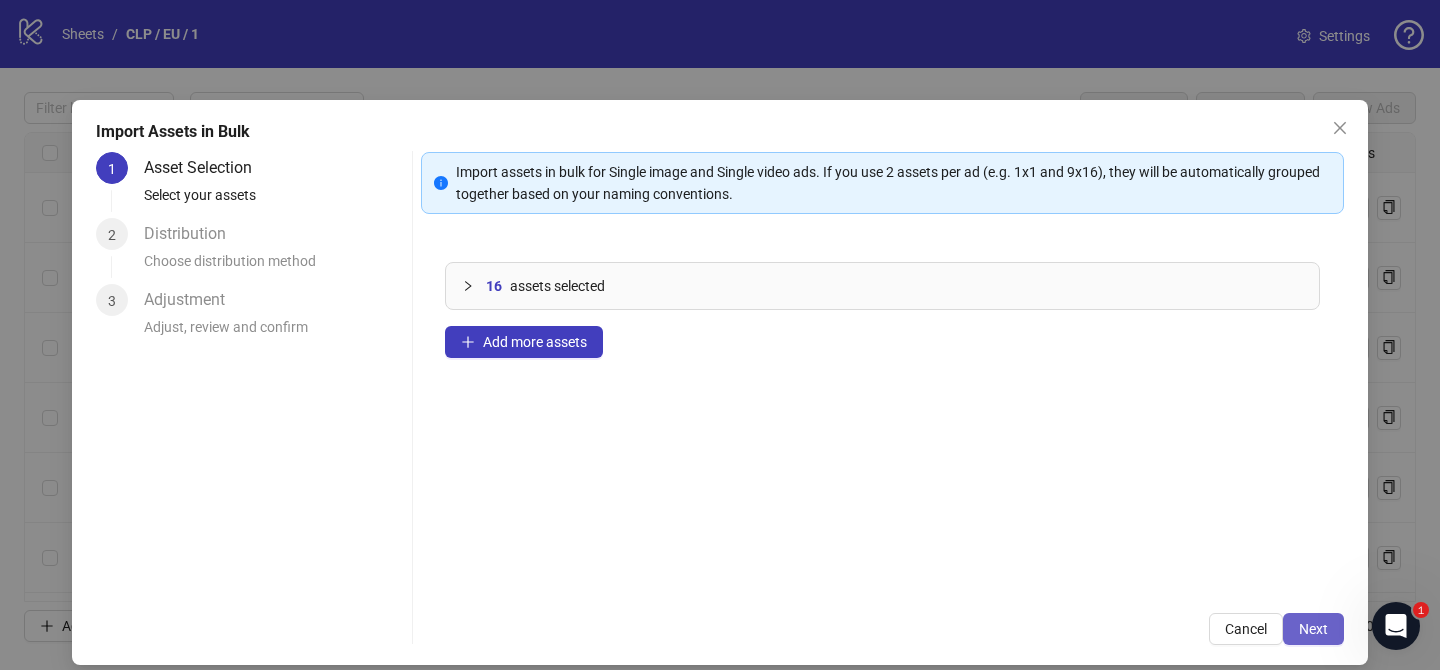 click on "Next" at bounding box center (1313, 629) 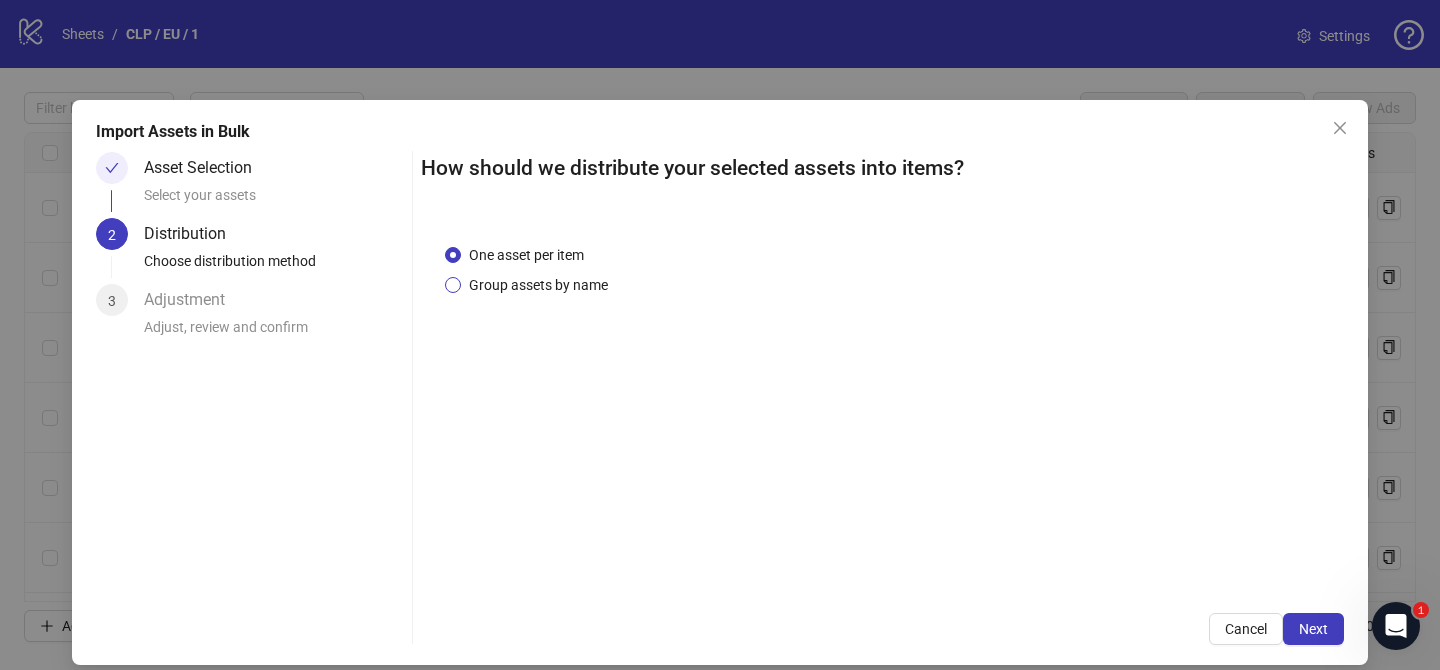 click on "Group assets by name" at bounding box center [538, 285] 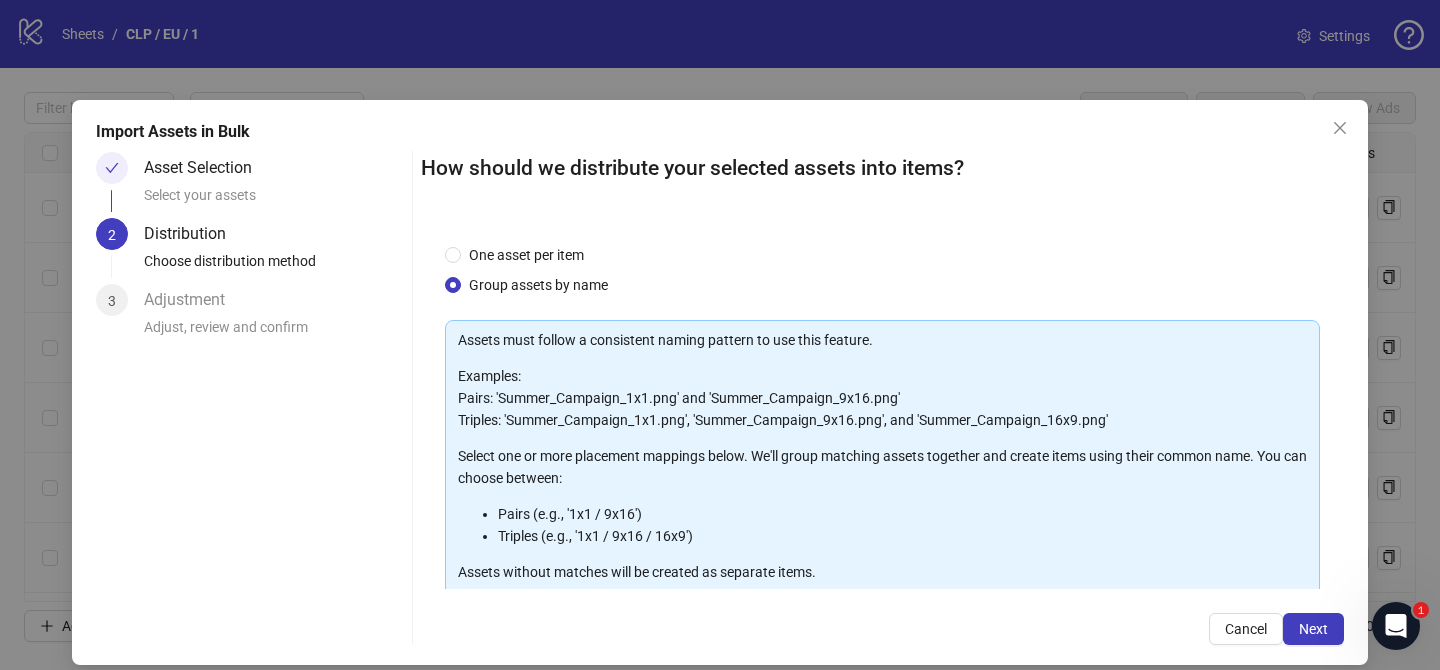 scroll, scrollTop: 216, scrollLeft: 0, axis: vertical 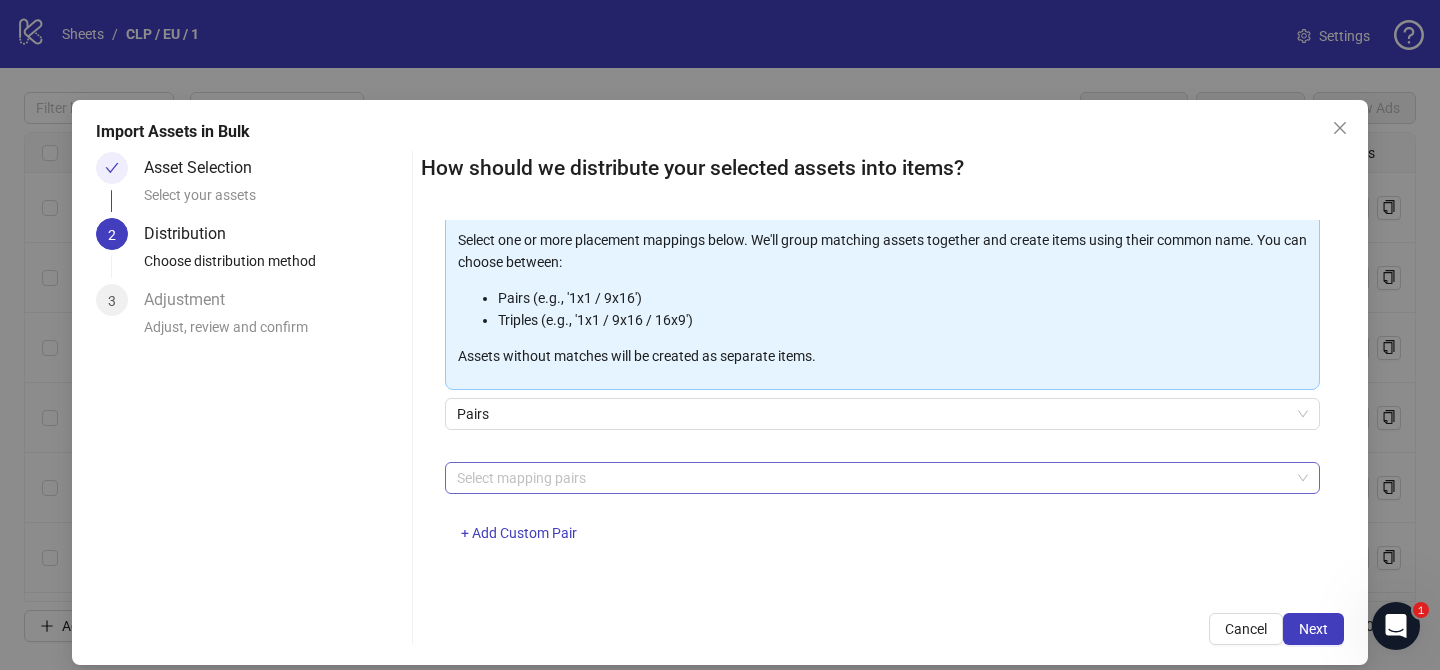 click at bounding box center (872, 478) 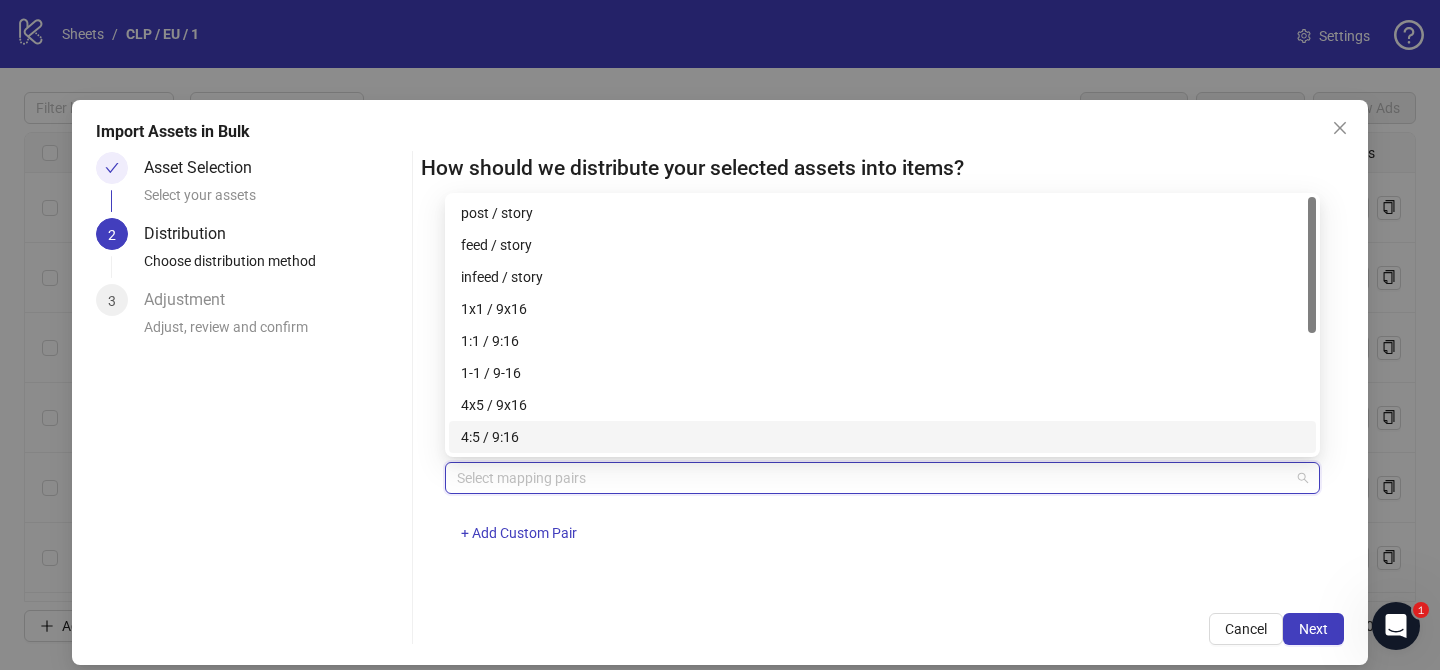 click on "4x5 / 9x16" at bounding box center [882, 405] 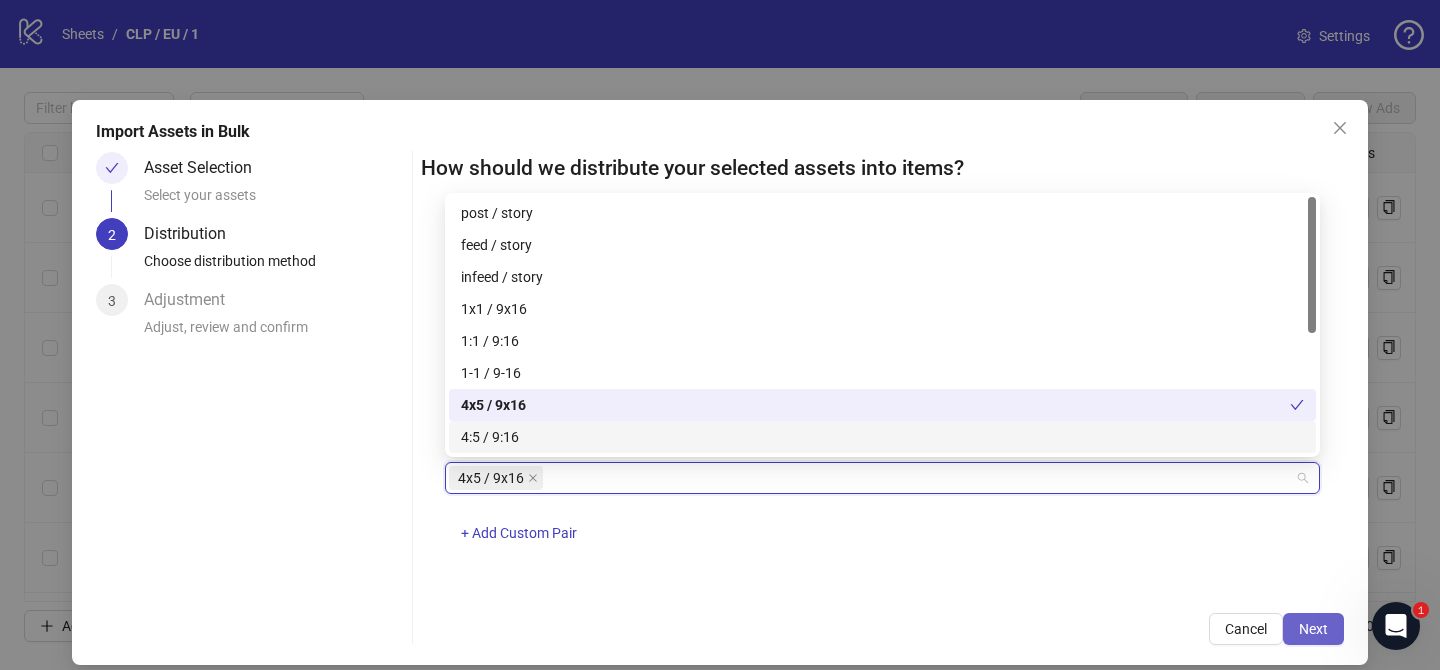 click on "Next" at bounding box center (1313, 629) 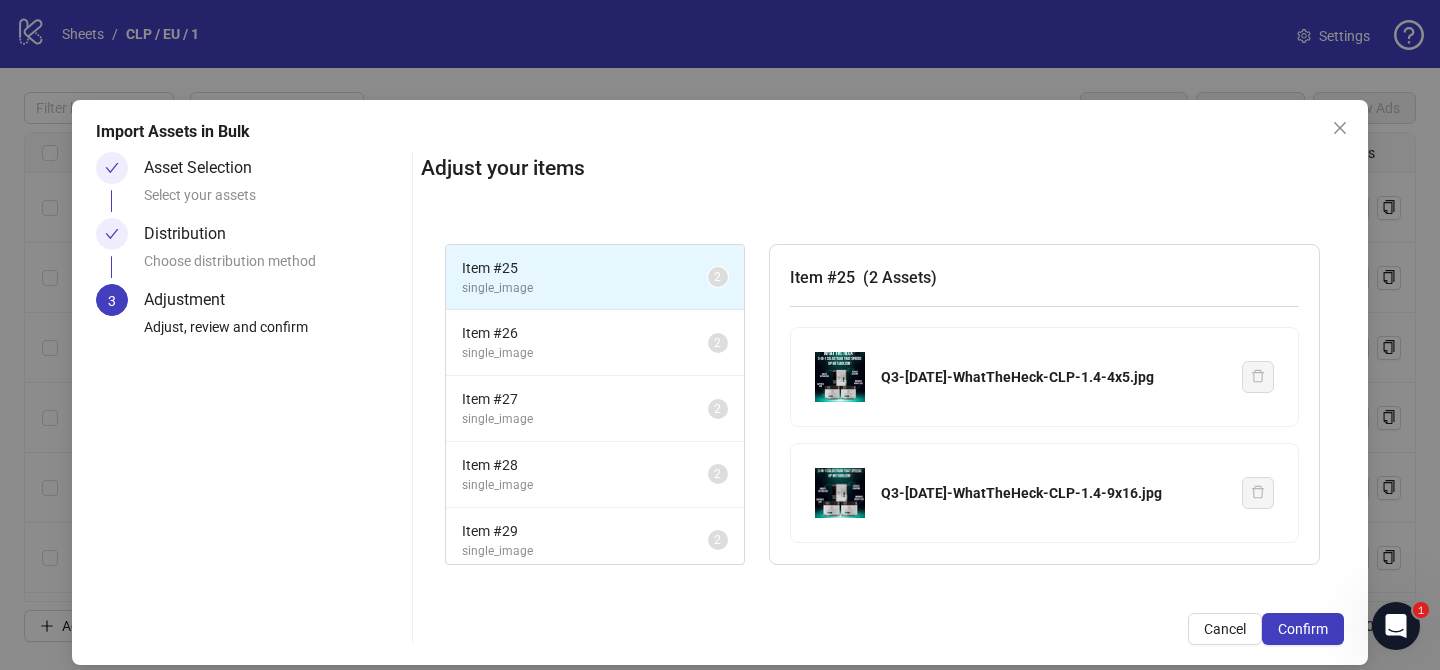 click on "Confirm" at bounding box center (1303, 629) 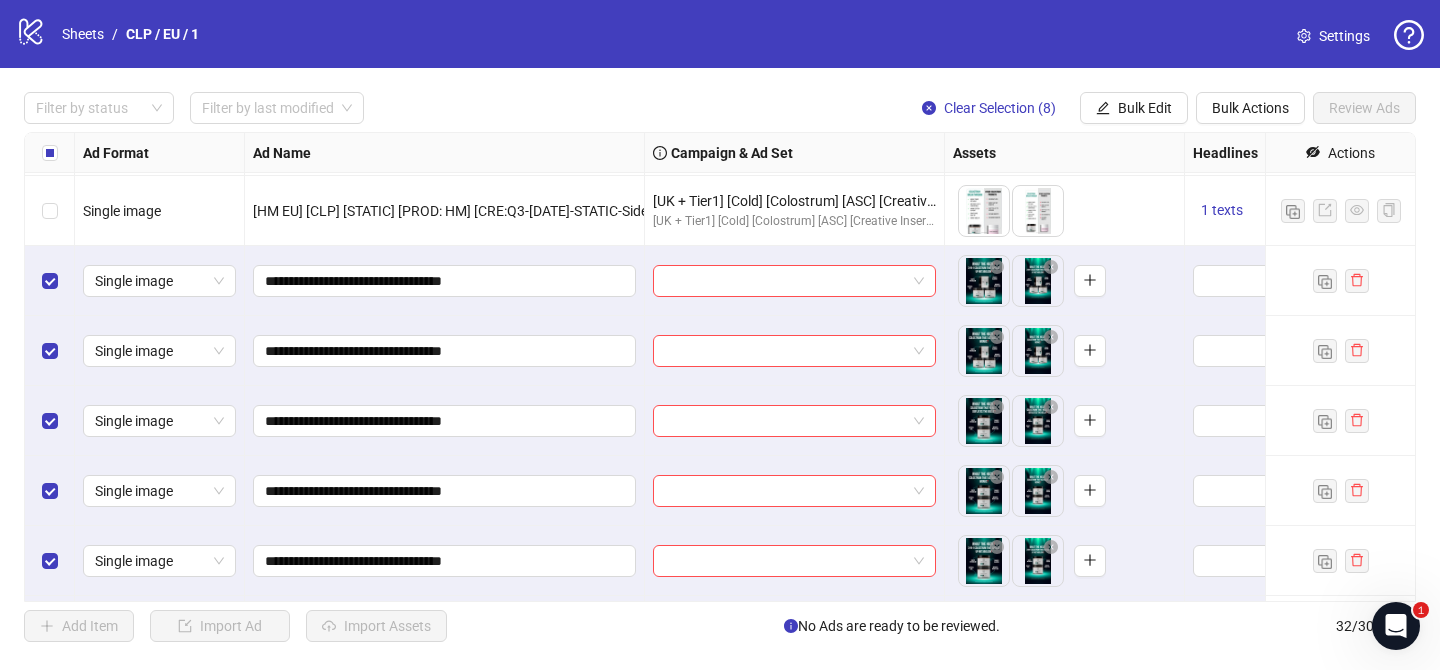 scroll, scrollTop: 1605, scrollLeft: 0, axis: vertical 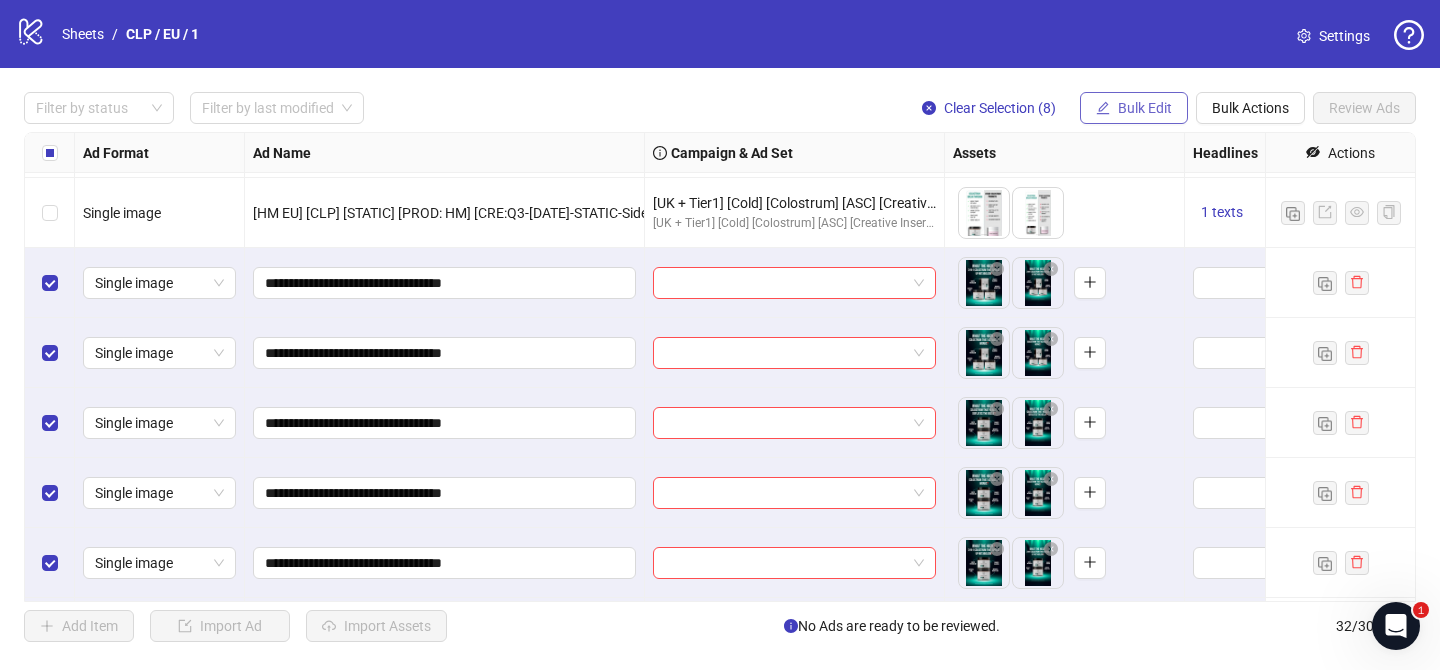 click on "Bulk Edit" at bounding box center (1145, 108) 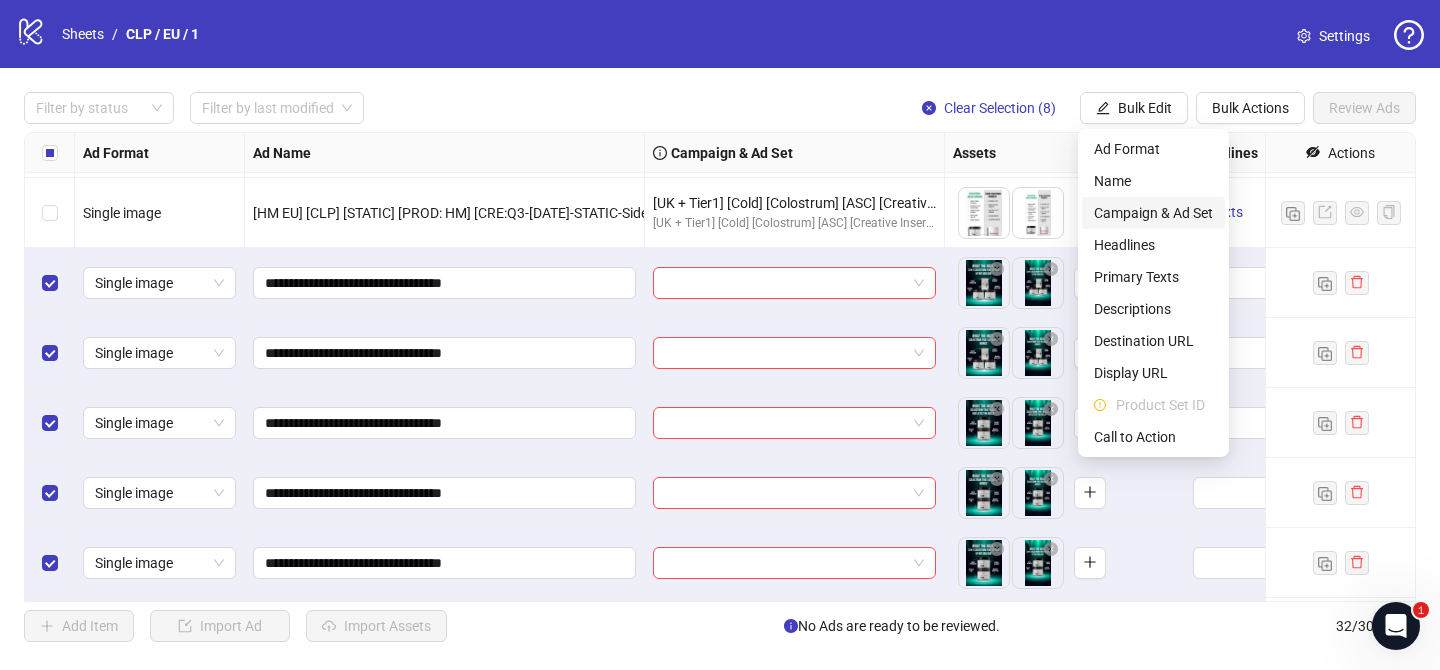 click on "Campaign & Ad Set" at bounding box center (1153, 213) 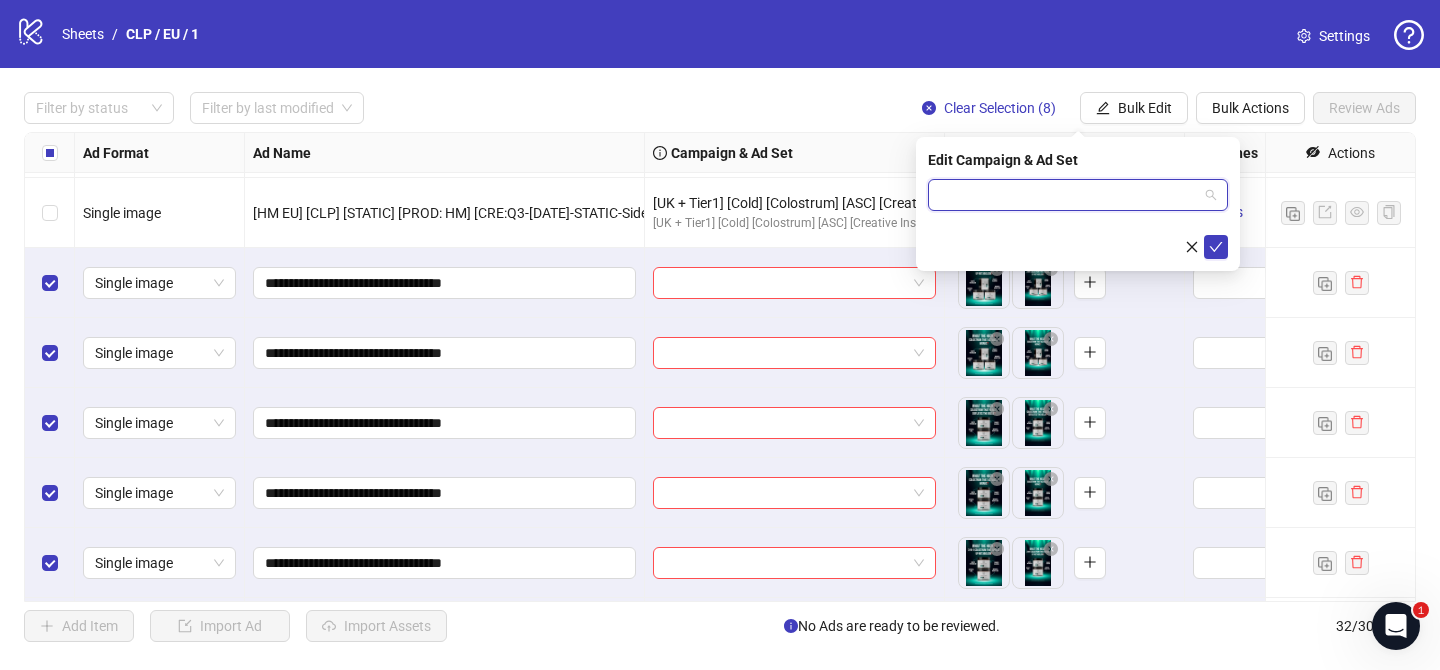 click at bounding box center [1069, 195] 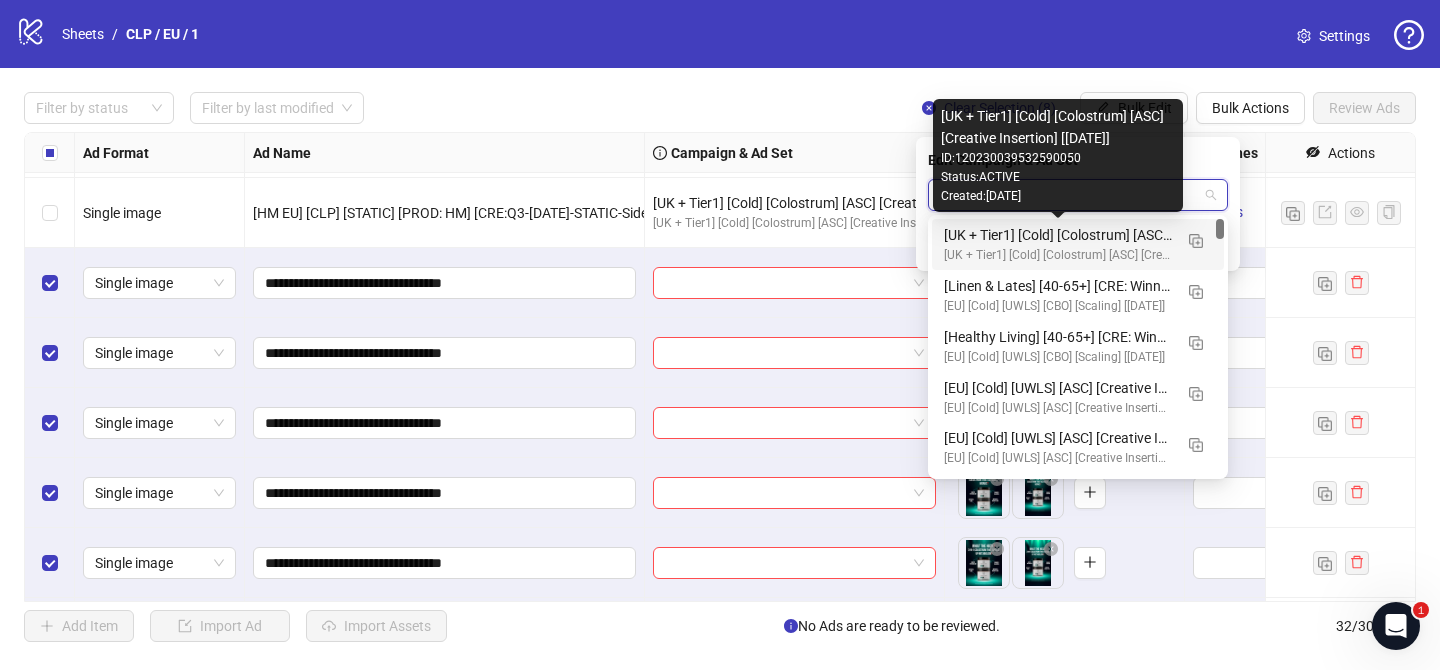 click on "[UK + Tier1] [Cold] [Colostrum] [ASC] [Creative Insertion] [[DATE]]" at bounding box center [1058, 235] 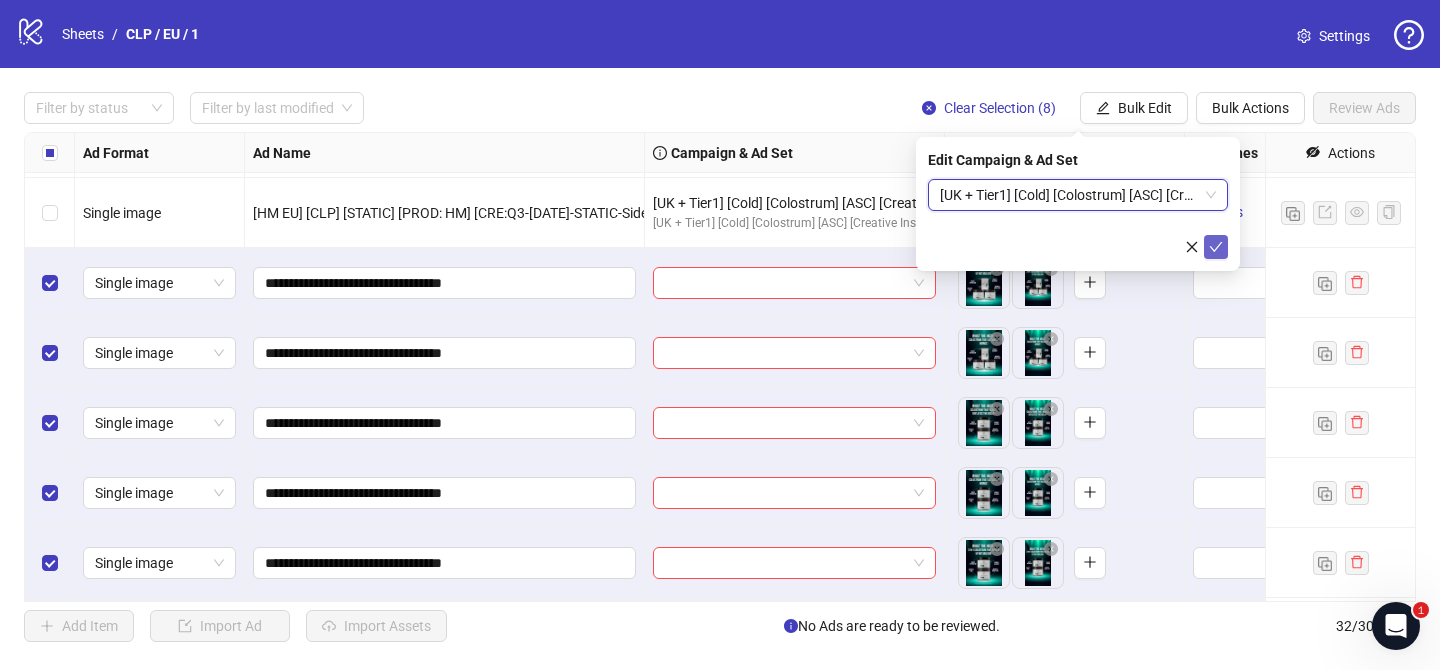 click 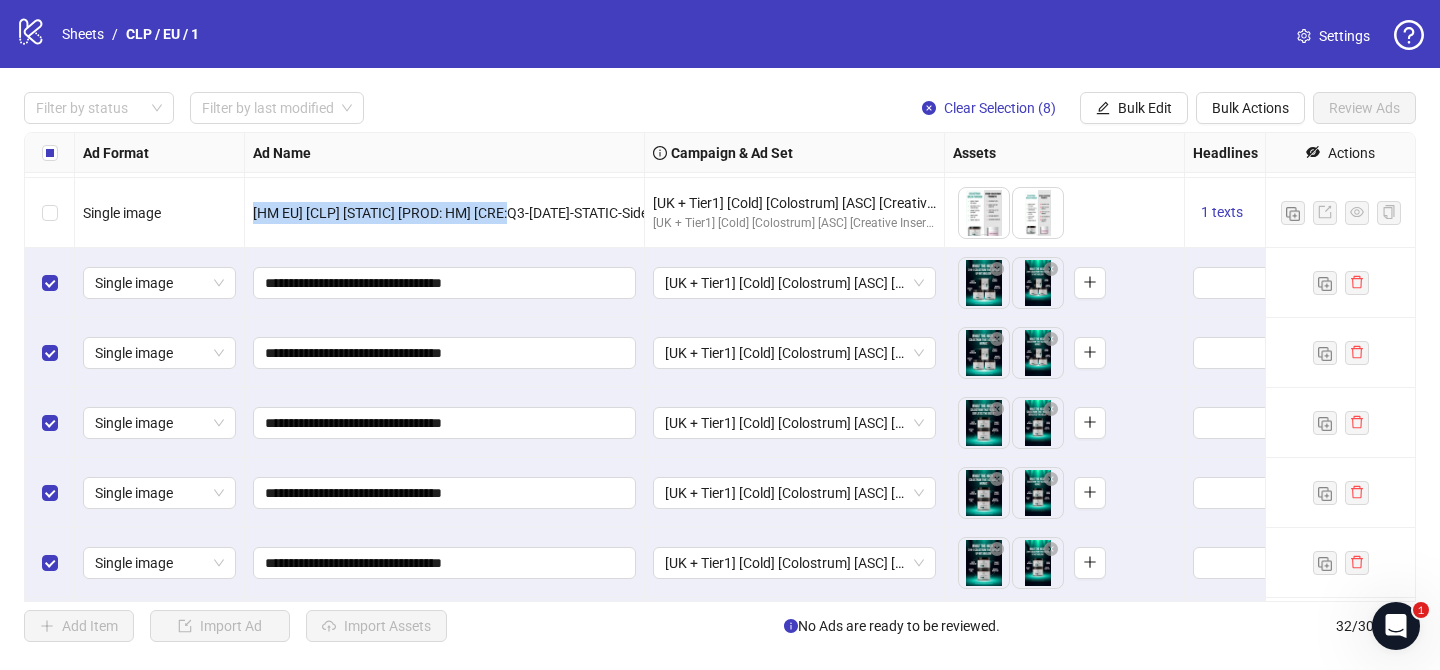 drag, startPoint x: 510, startPoint y: 214, endPoint x: 214, endPoint y: 207, distance: 296.08276 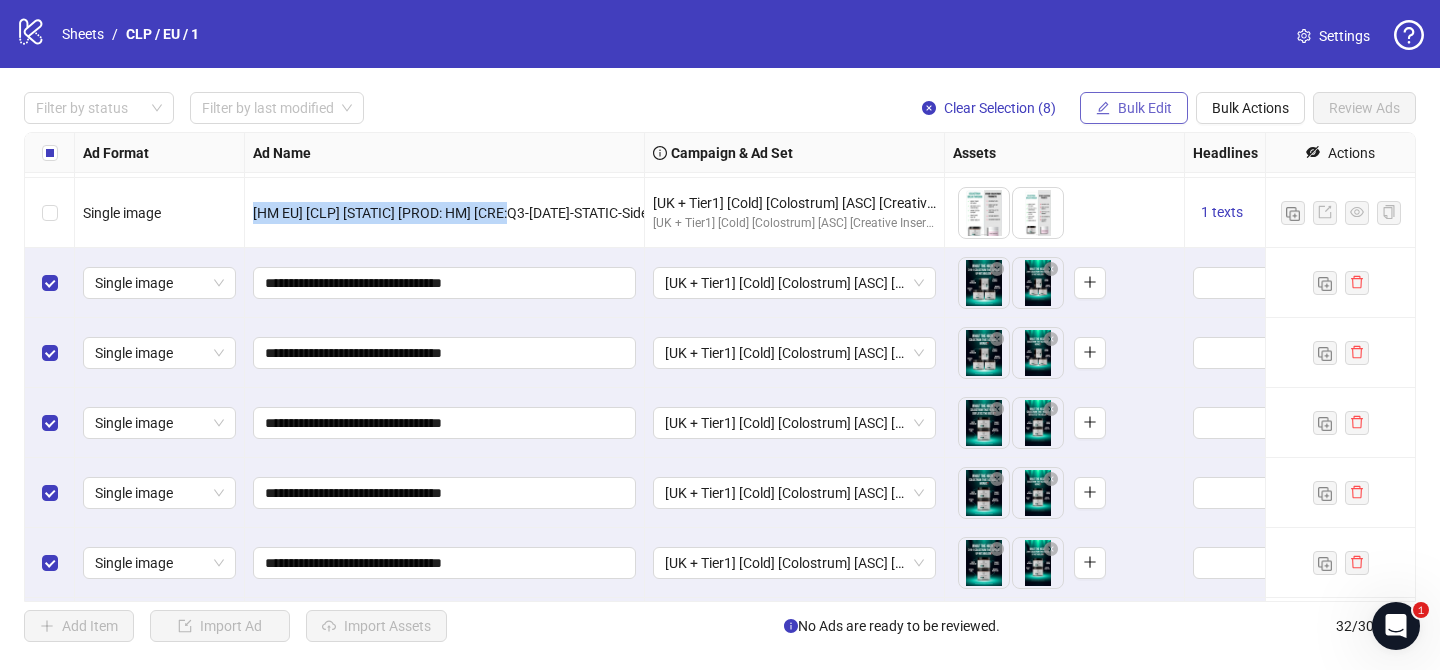 click on "Bulk Edit" at bounding box center [1145, 108] 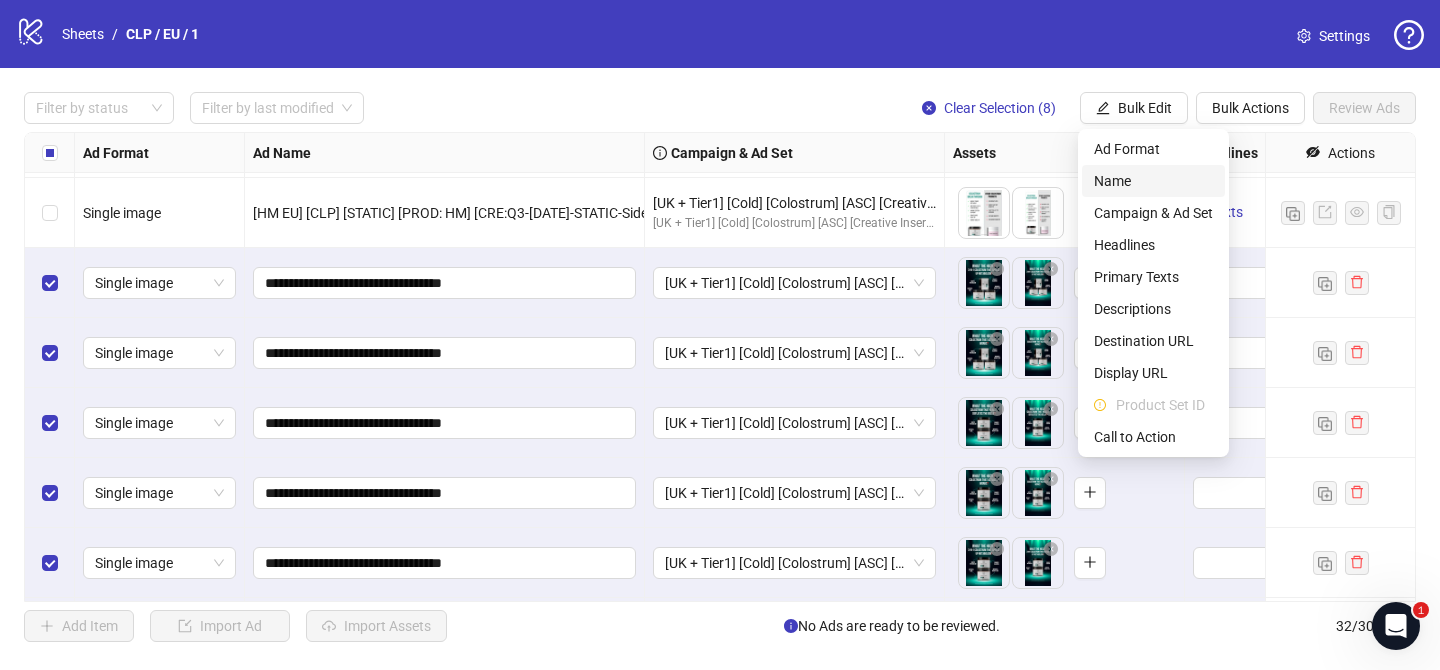click on "Name" at bounding box center [1153, 181] 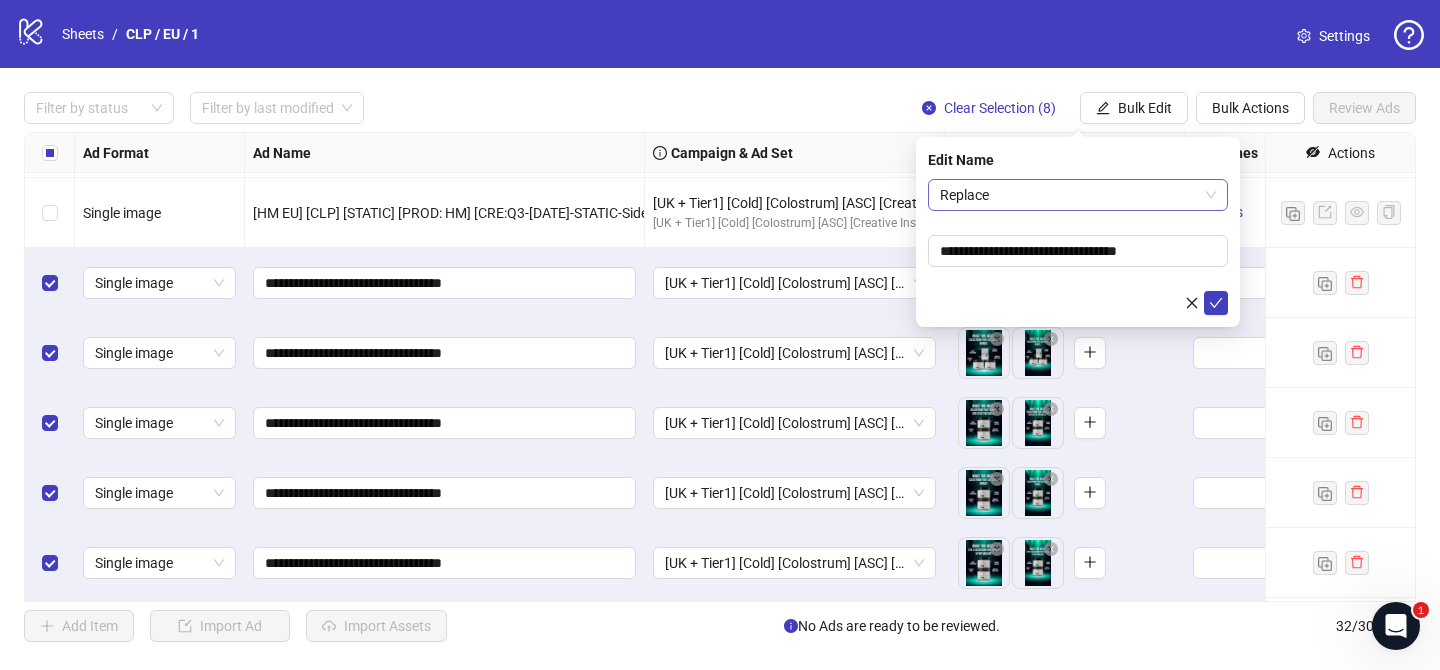 click on "Replace" at bounding box center [1078, 195] 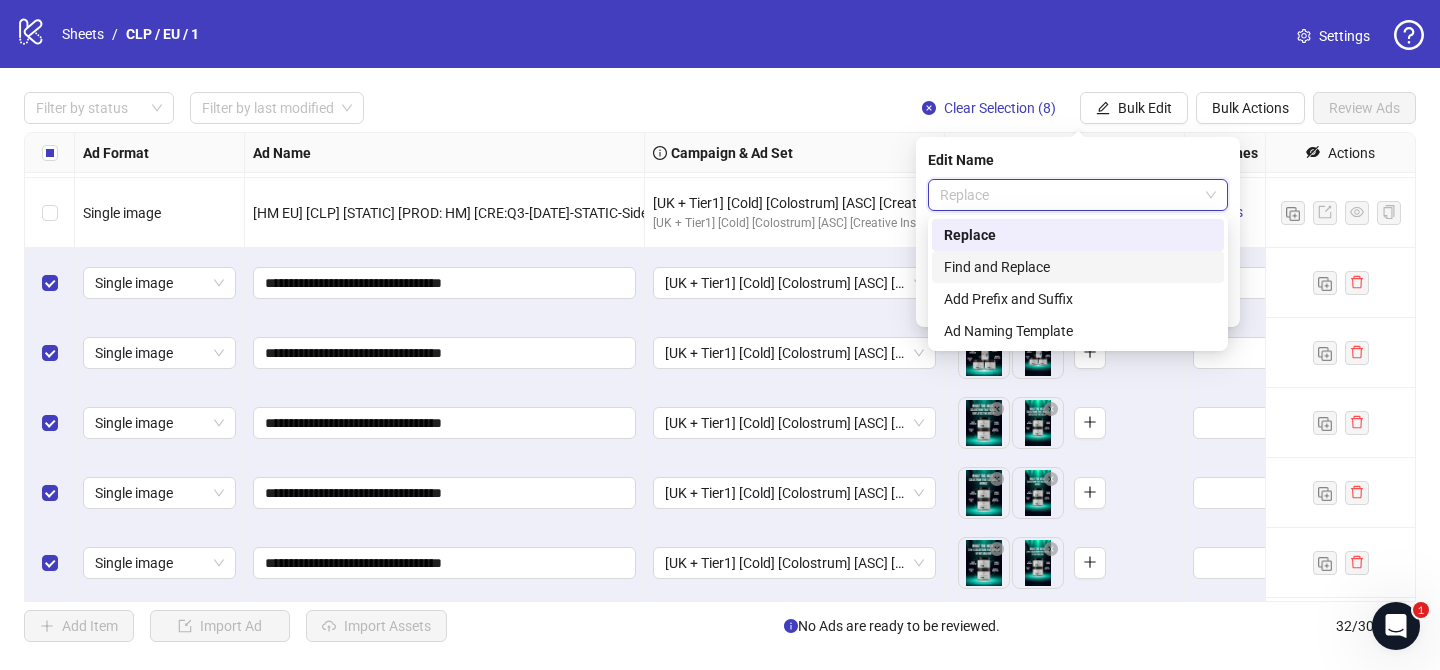 click on "Add Prefix and Suffix" at bounding box center (1078, 299) 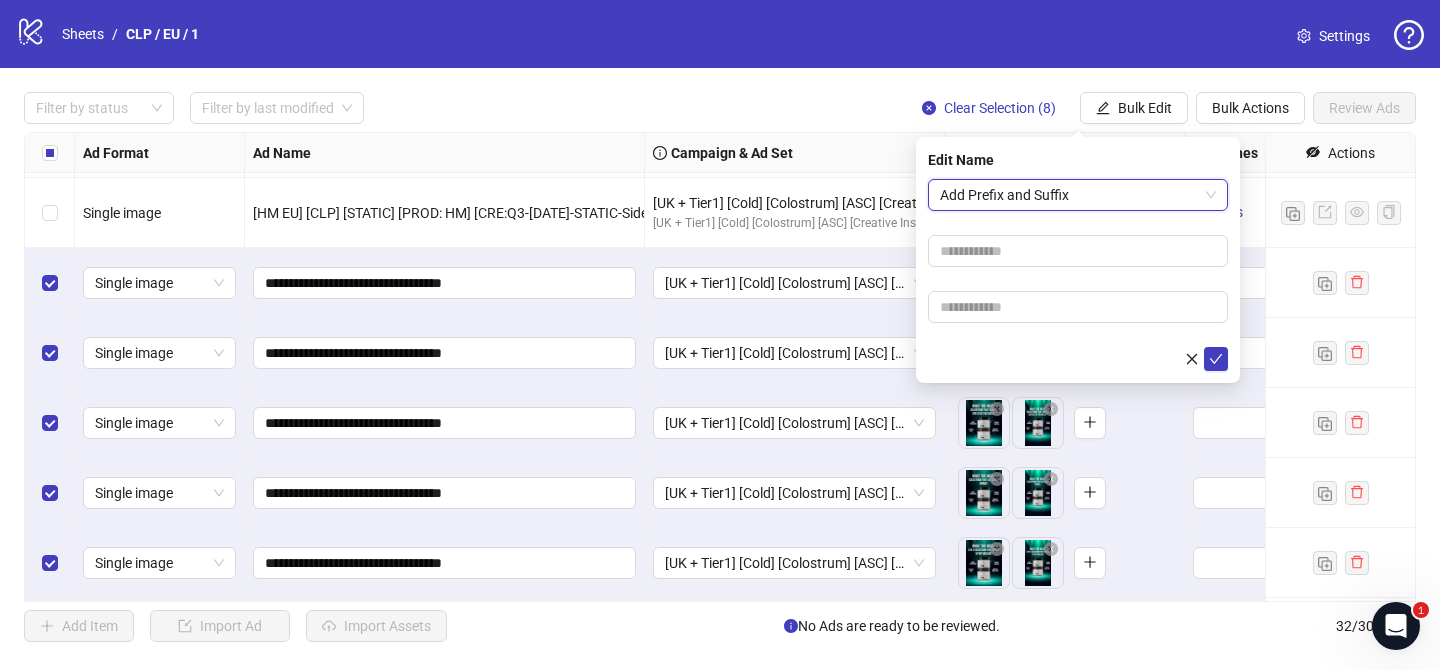click on "Add Prefix and Suffix Add Prefix and Suffix" at bounding box center (1078, 275) 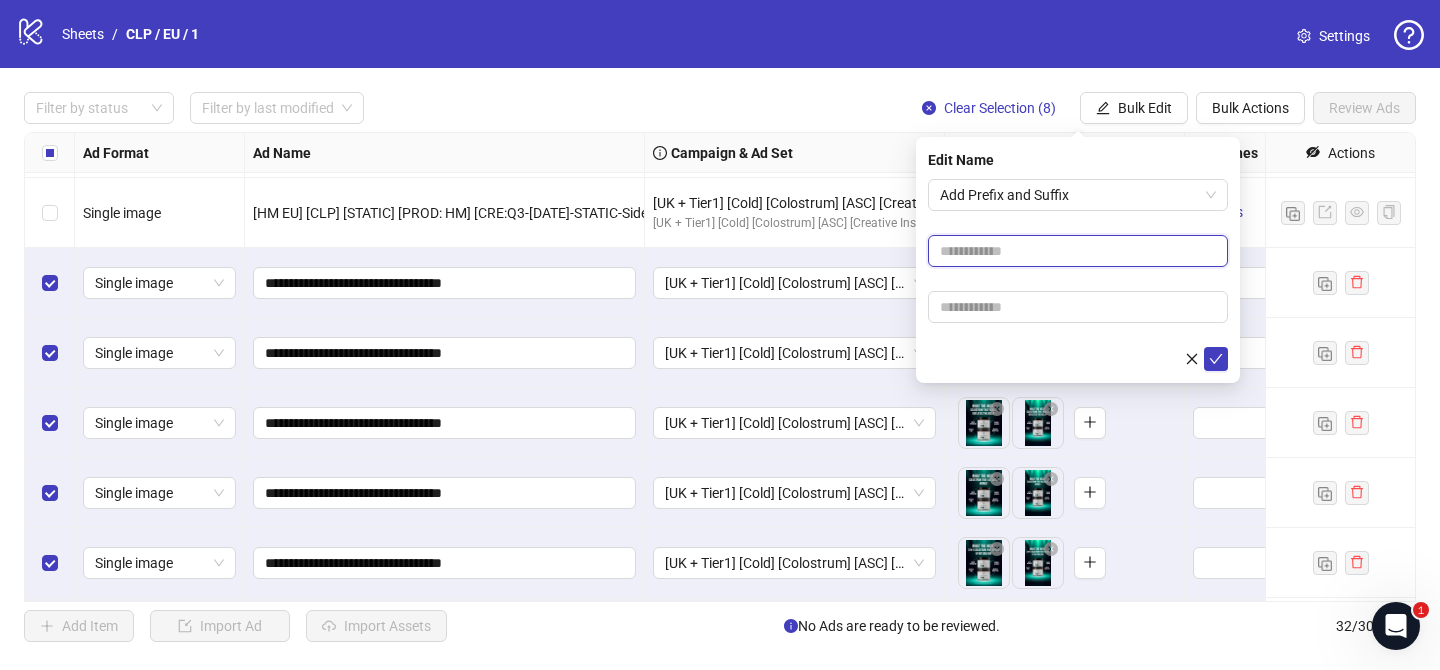 click at bounding box center (1078, 251) 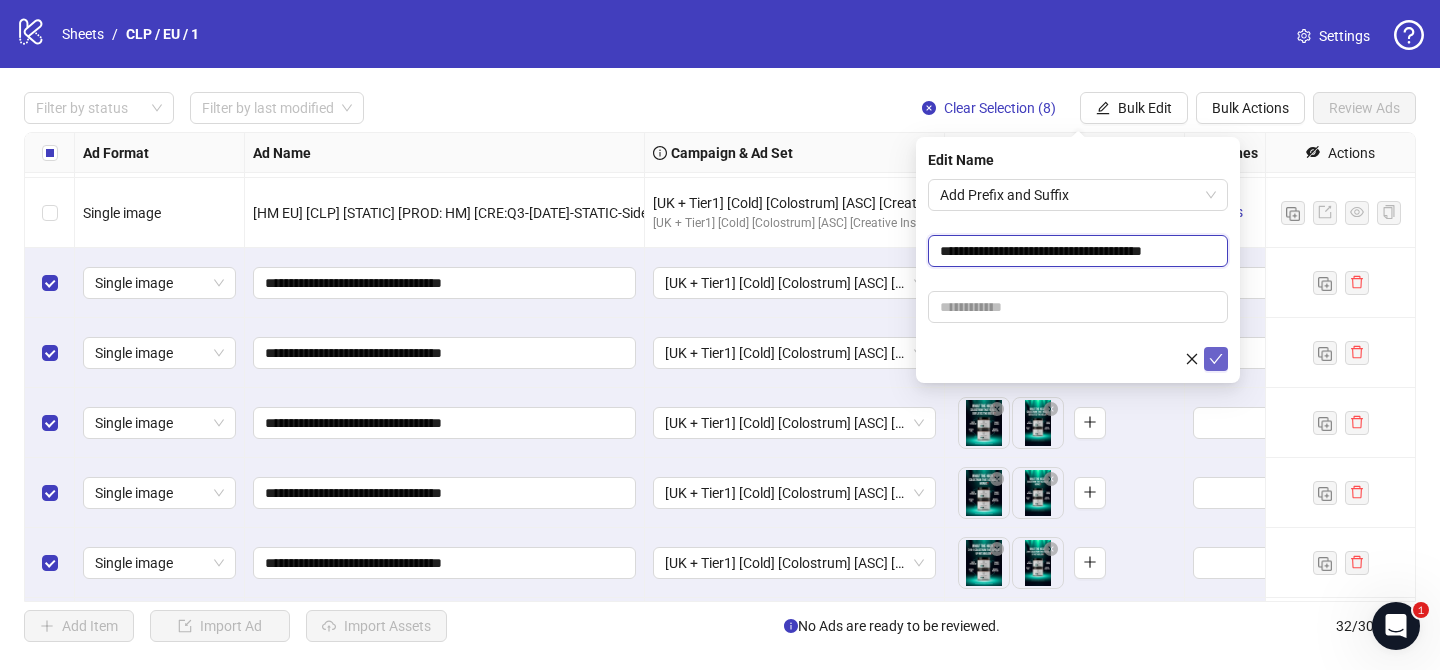 type on "**********" 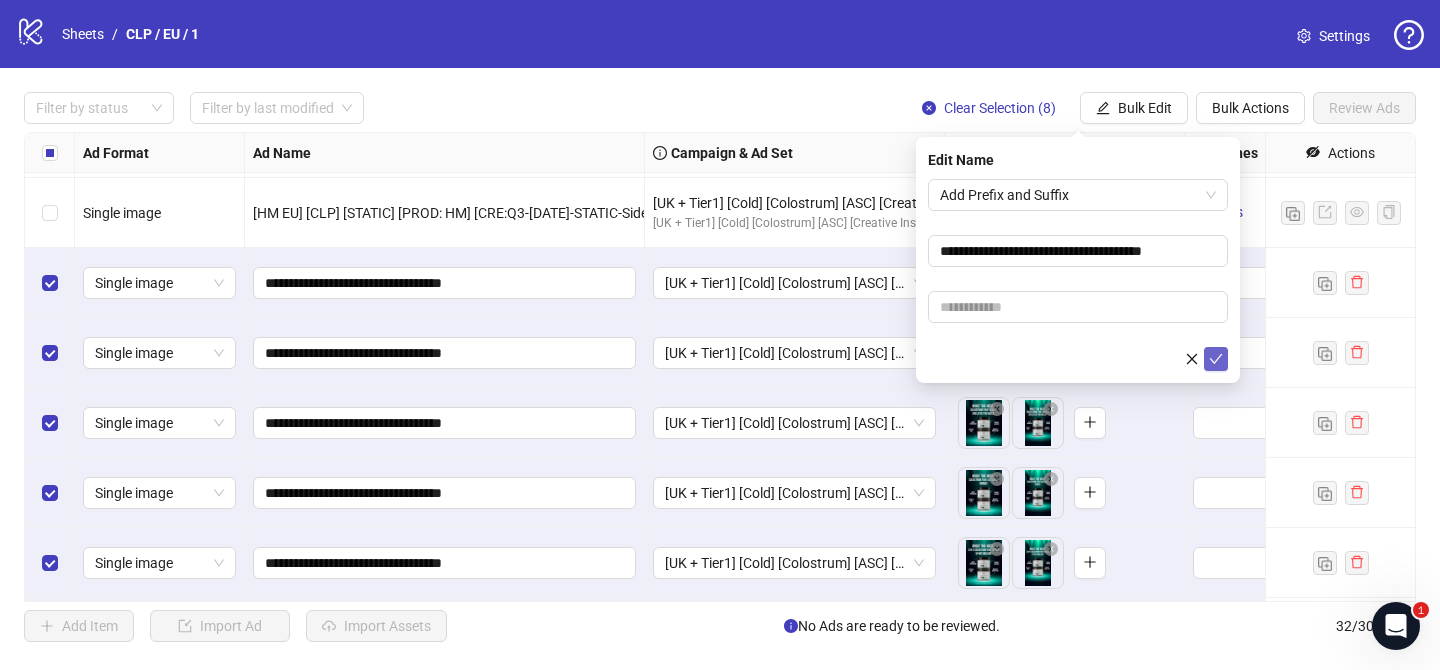 click 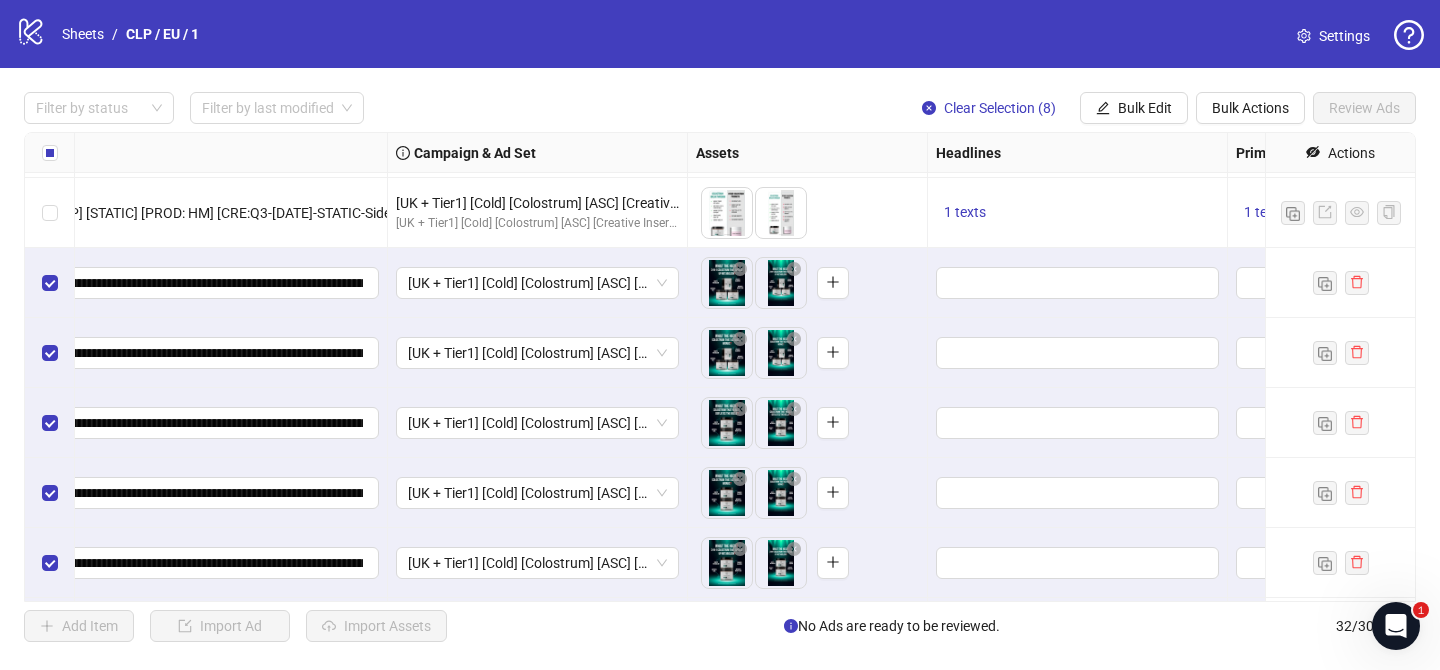 scroll, scrollTop: 1605, scrollLeft: 0, axis: vertical 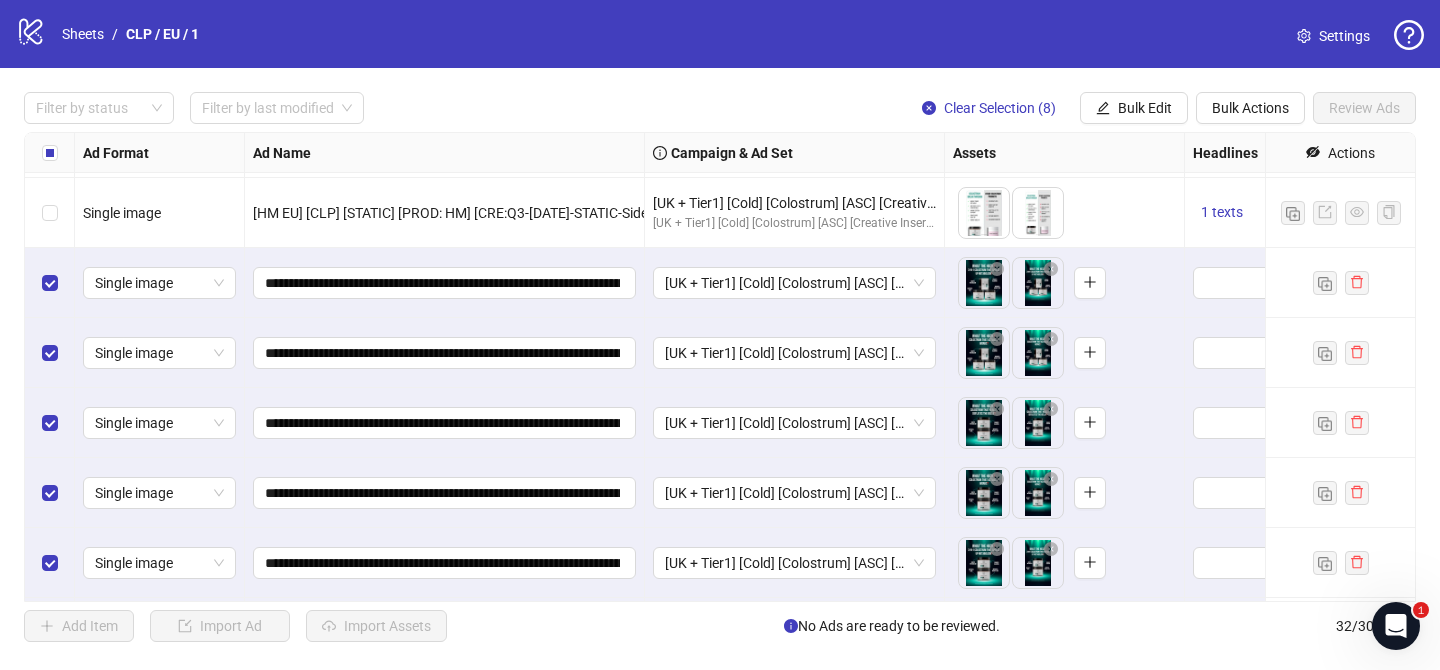 click on "[HM EU] [CLP] [STATIC] [PROD: HM] [CRE:Q3-[DATE]-STATIC-SidebySide-GeneralFeatures-Comparison-CLP-1.5-4x5] [COP: Q3-[DATE]- 3 warning signs-CLP] [PDP] [/pages/colostrum]" at bounding box center [809, 213] 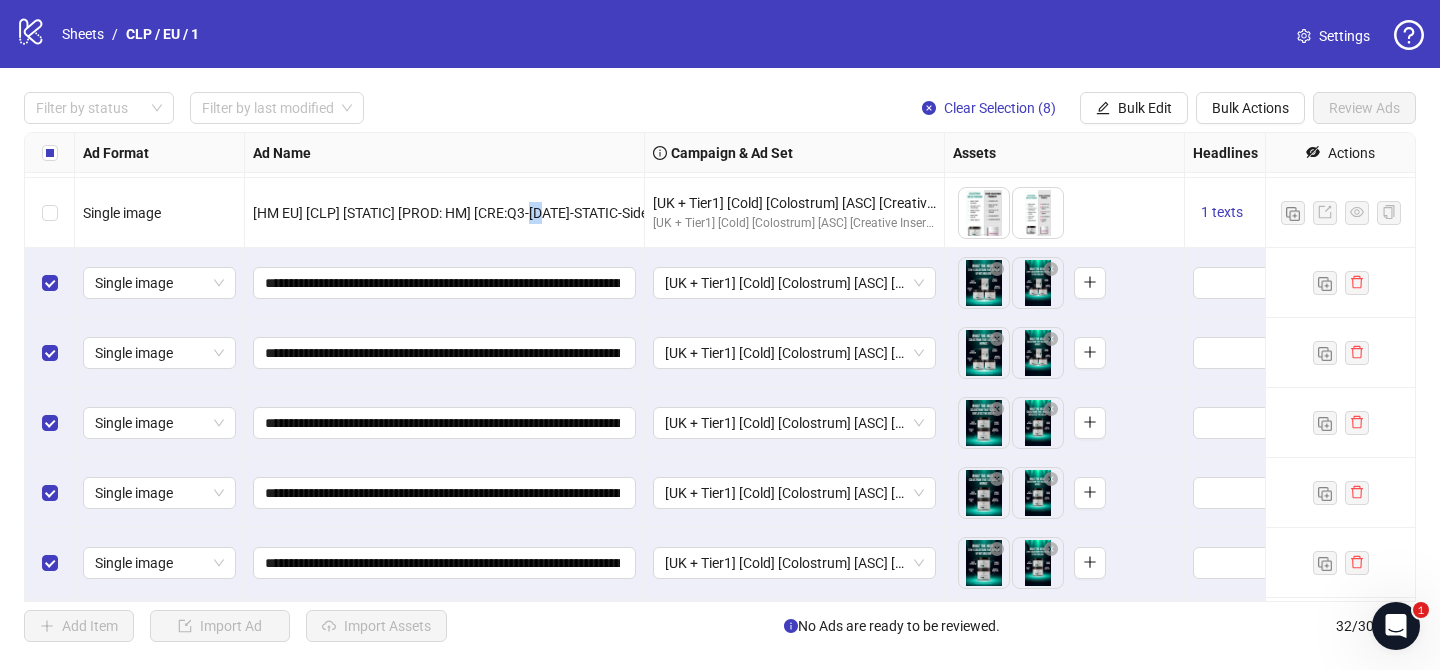 click on "[HM EU] [CLP] [STATIC] [PROD: HM] [CRE:Q3-[DATE]-STATIC-SidebySide-GeneralFeatures-Comparison-CLP-1.5-4x5] [COP: Q3-[DATE]- 3 warning signs-CLP] [PDP] [/pages/colostrum]" at bounding box center (809, 213) 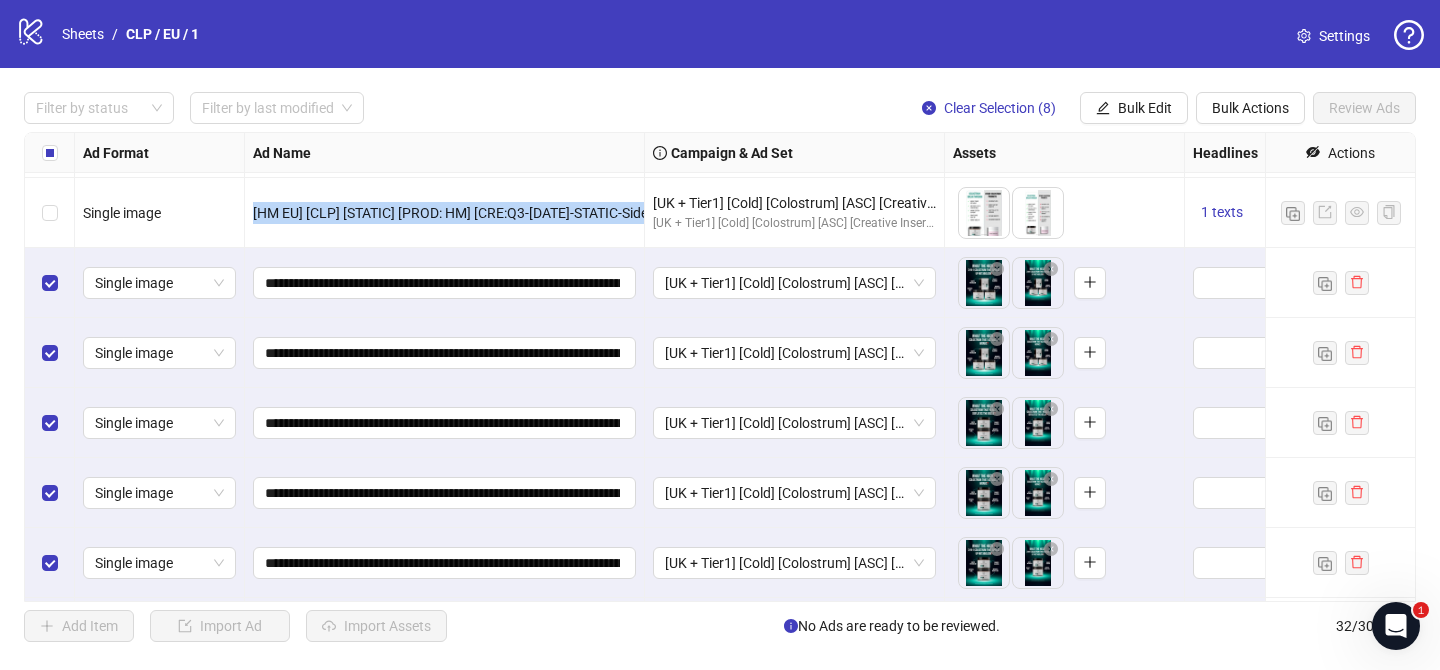 click on "[HM EU] [CLP] [STATIC] [PROD: HM] [CRE:Q3-[DATE]-STATIC-SidebySide-GeneralFeatures-Comparison-CLP-1.5-4x5] [COP: Q3-[DATE]- 3 warning signs-CLP] [PDP] [/pages/colostrum]" at bounding box center [809, 213] 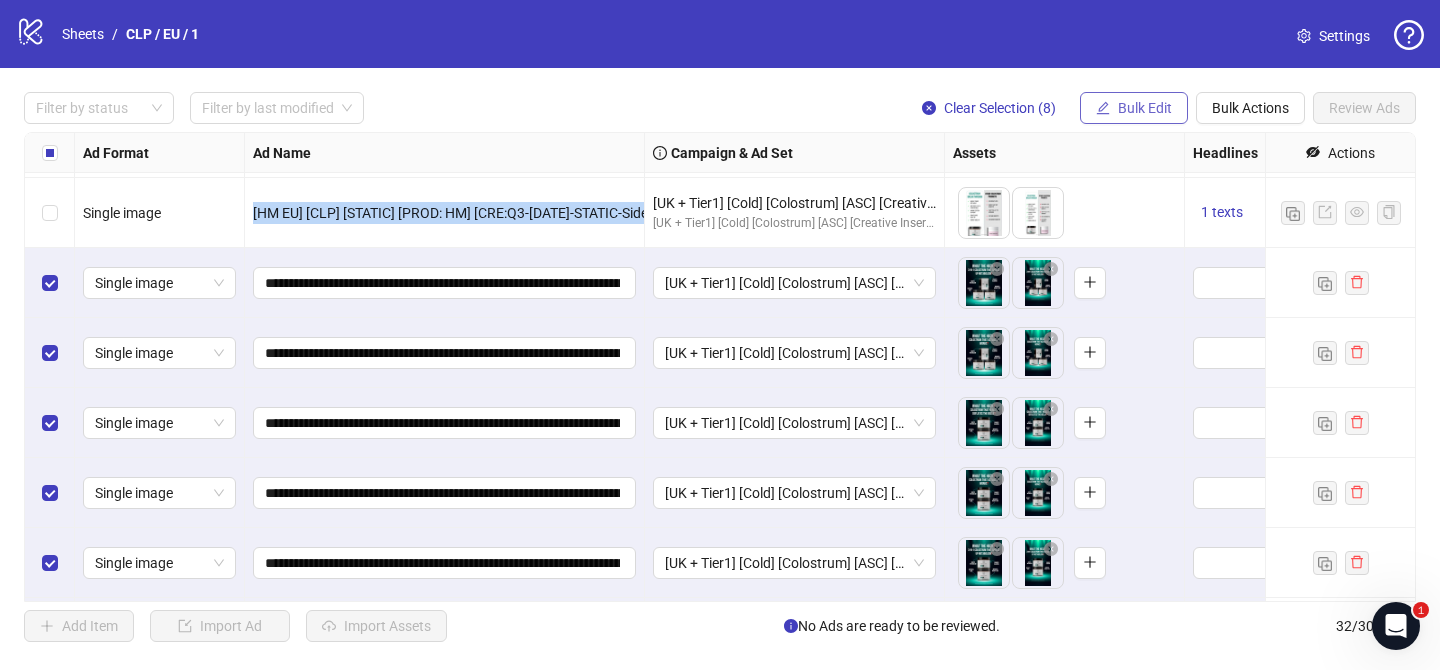 click on "Bulk Edit" at bounding box center [1145, 108] 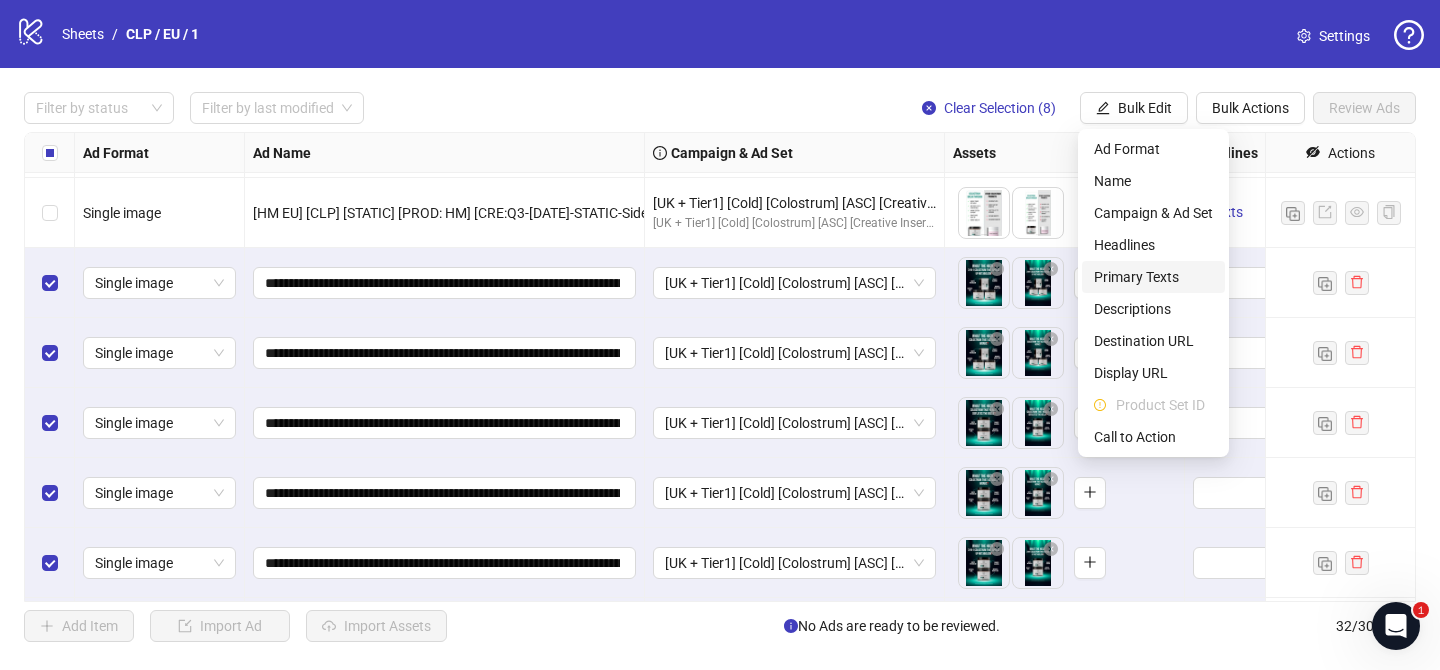 click on "Primary Texts" at bounding box center [1153, 277] 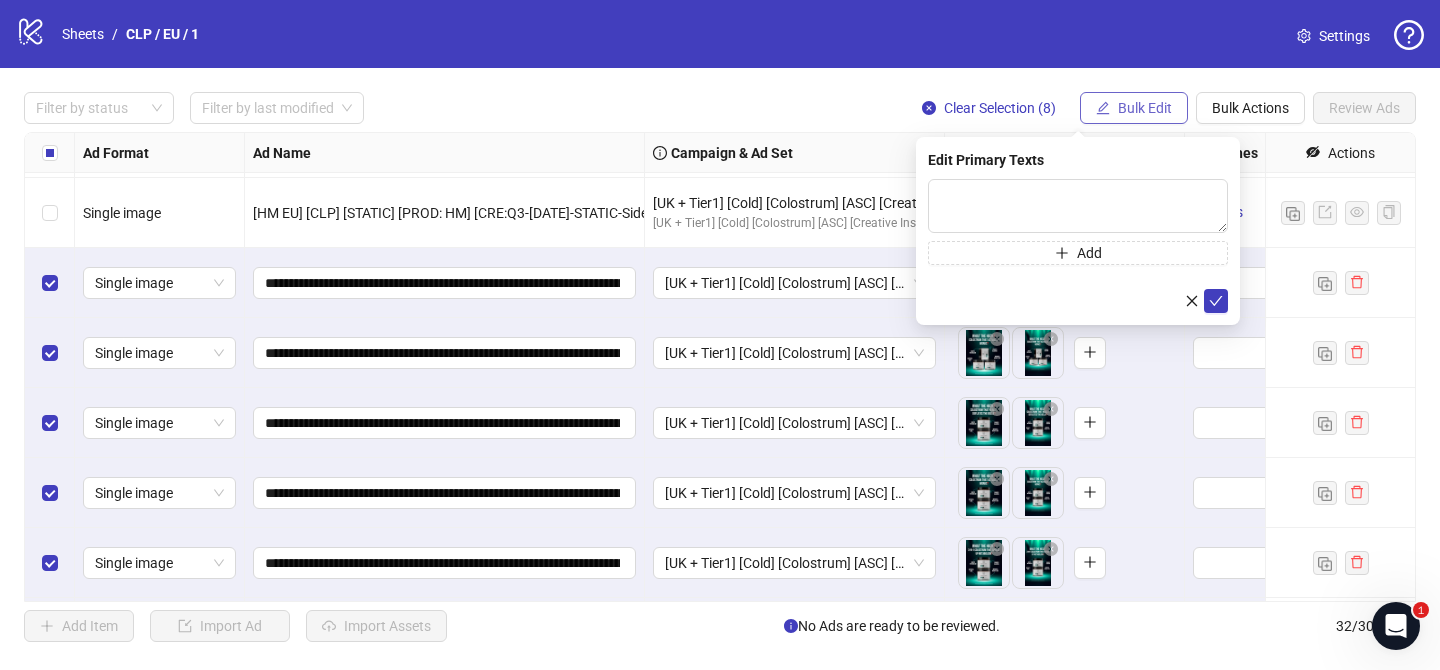 click on "Bulk Edit" at bounding box center (1145, 108) 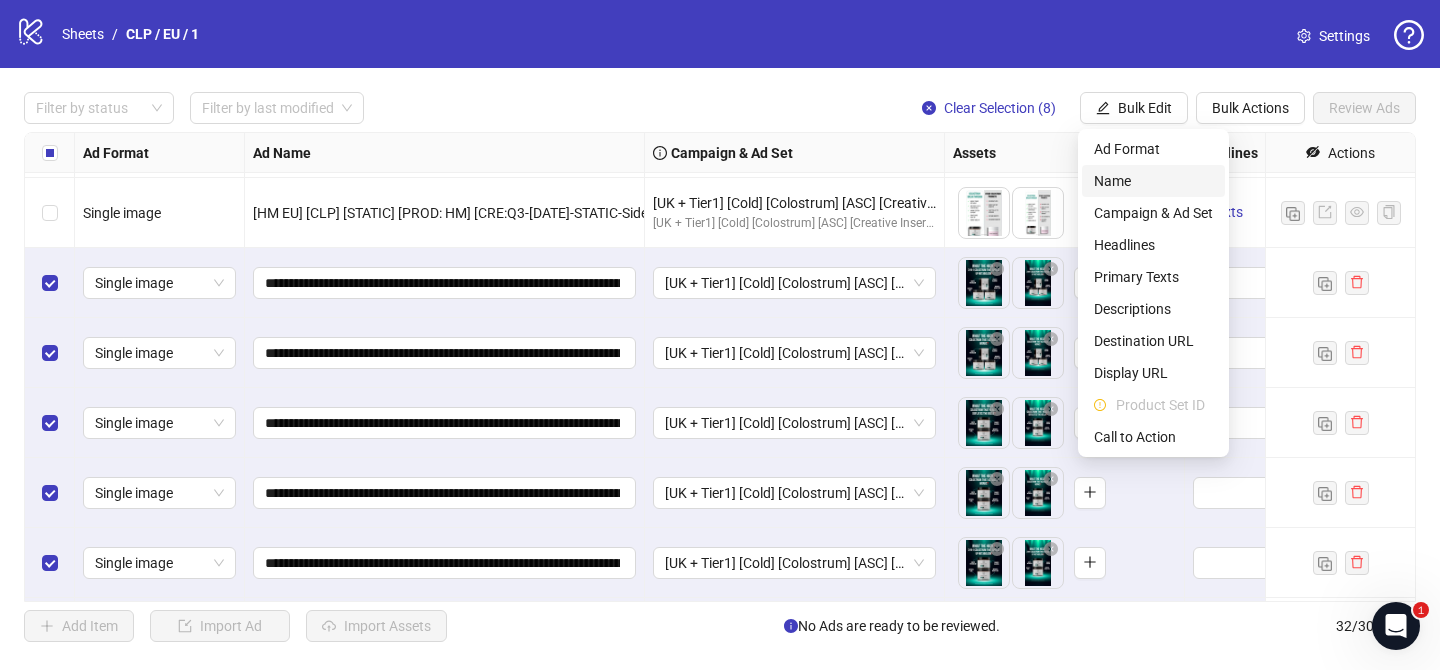 click on "Name" at bounding box center [1153, 181] 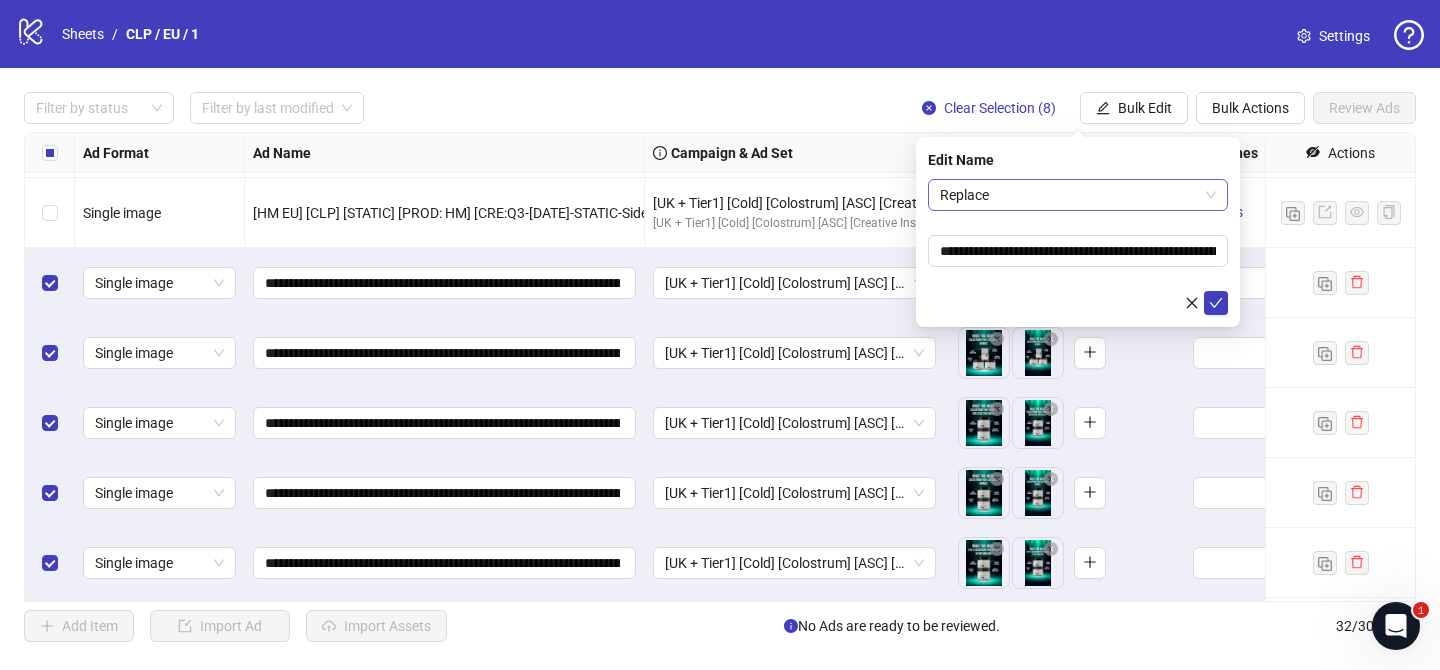 click on "Replace" at bounding box center [1078, 195] 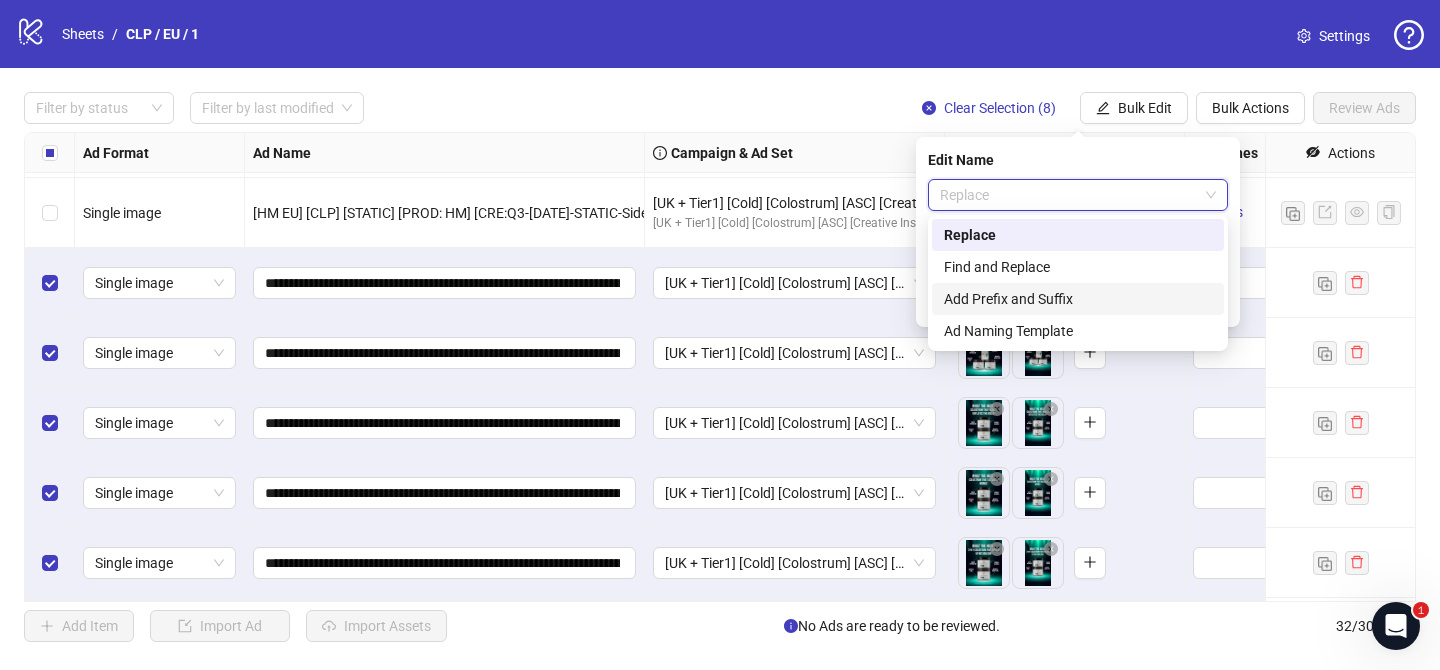 click on "Add Prefix and Suffix" at bounding box center (1078, 299) 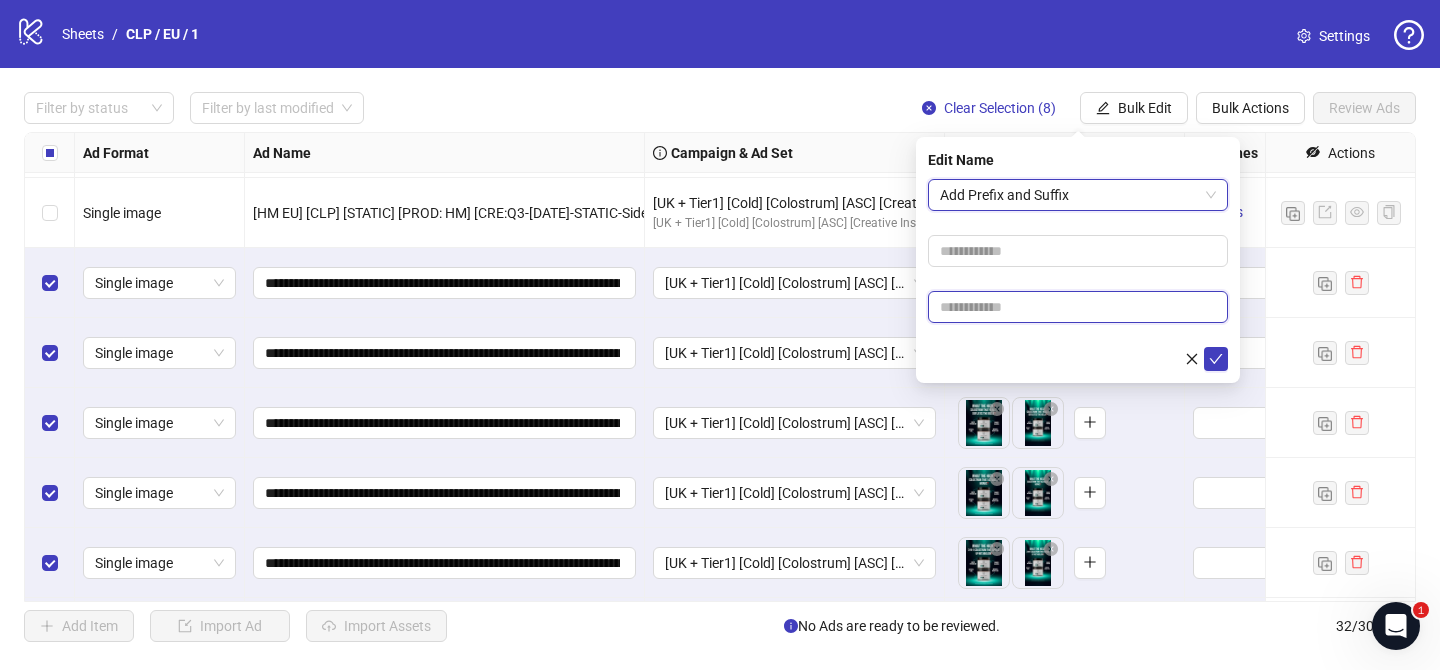 click at bounding box center (1078, 307) 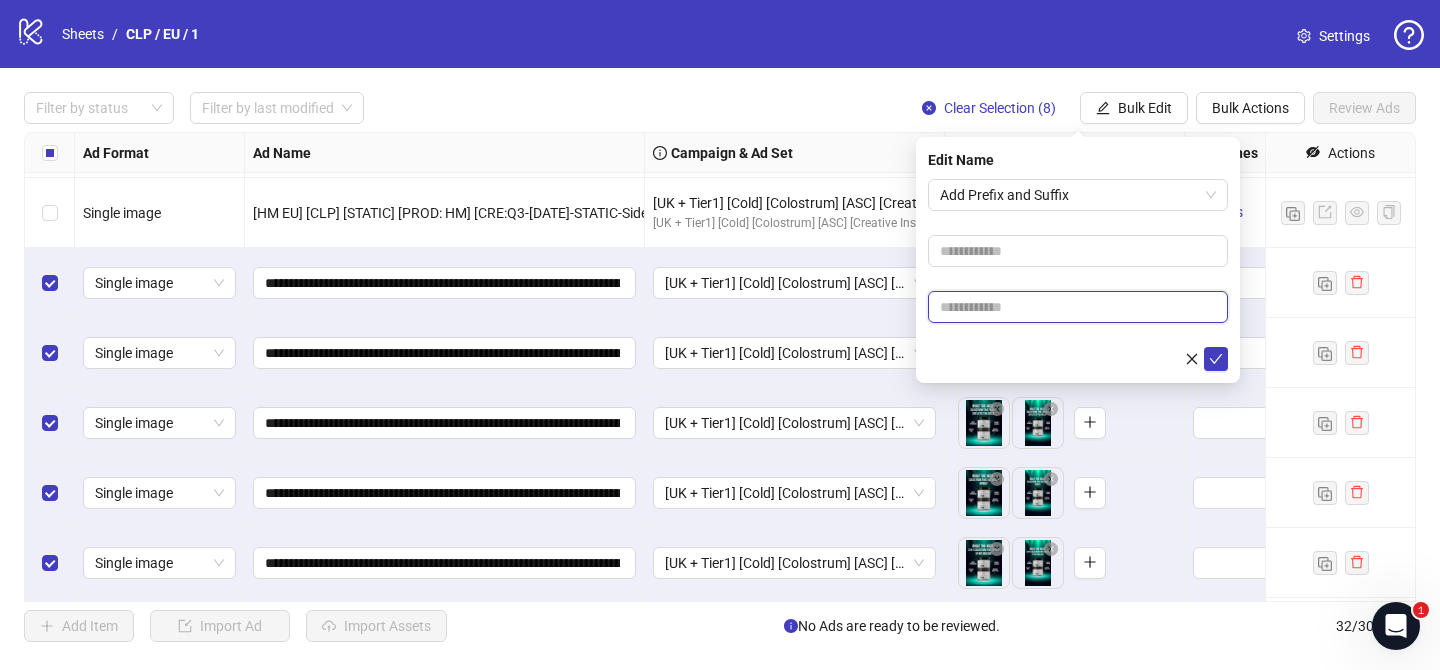 paste on "**********" 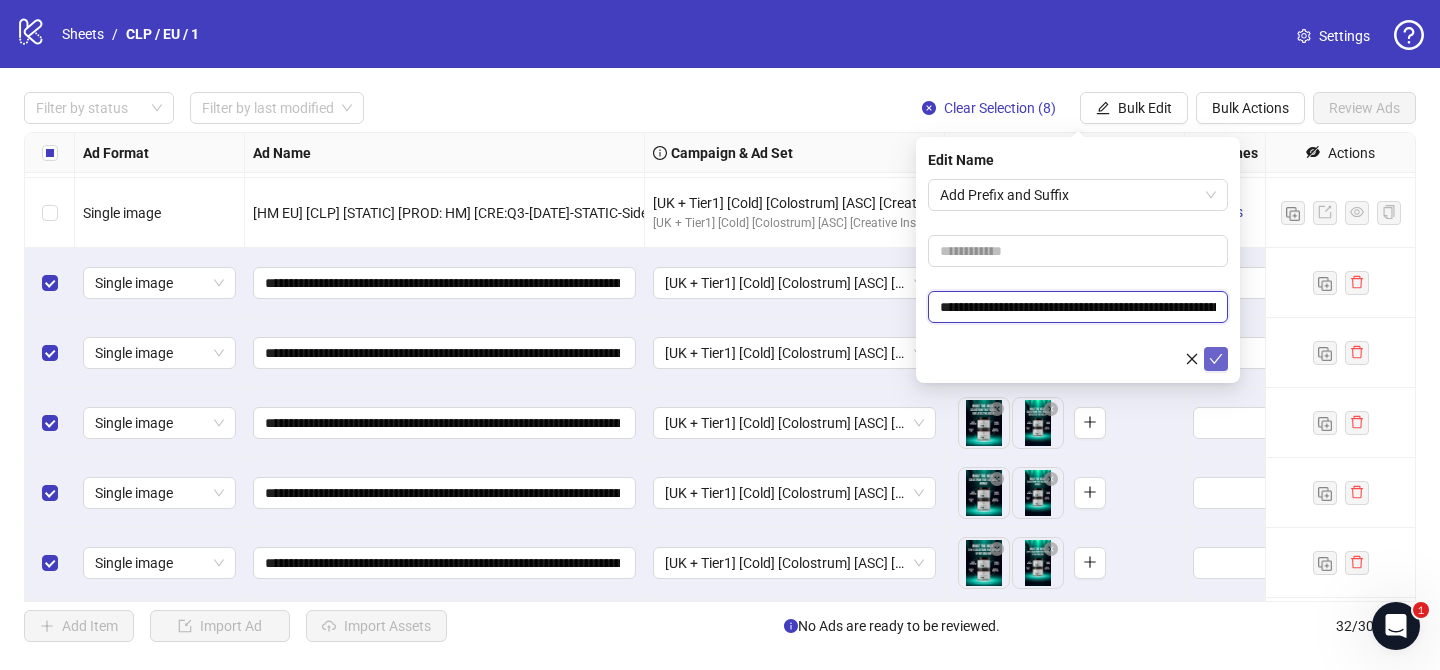 scroll, scrollTop: 0, scrollLeft: 192, axis: horizontal 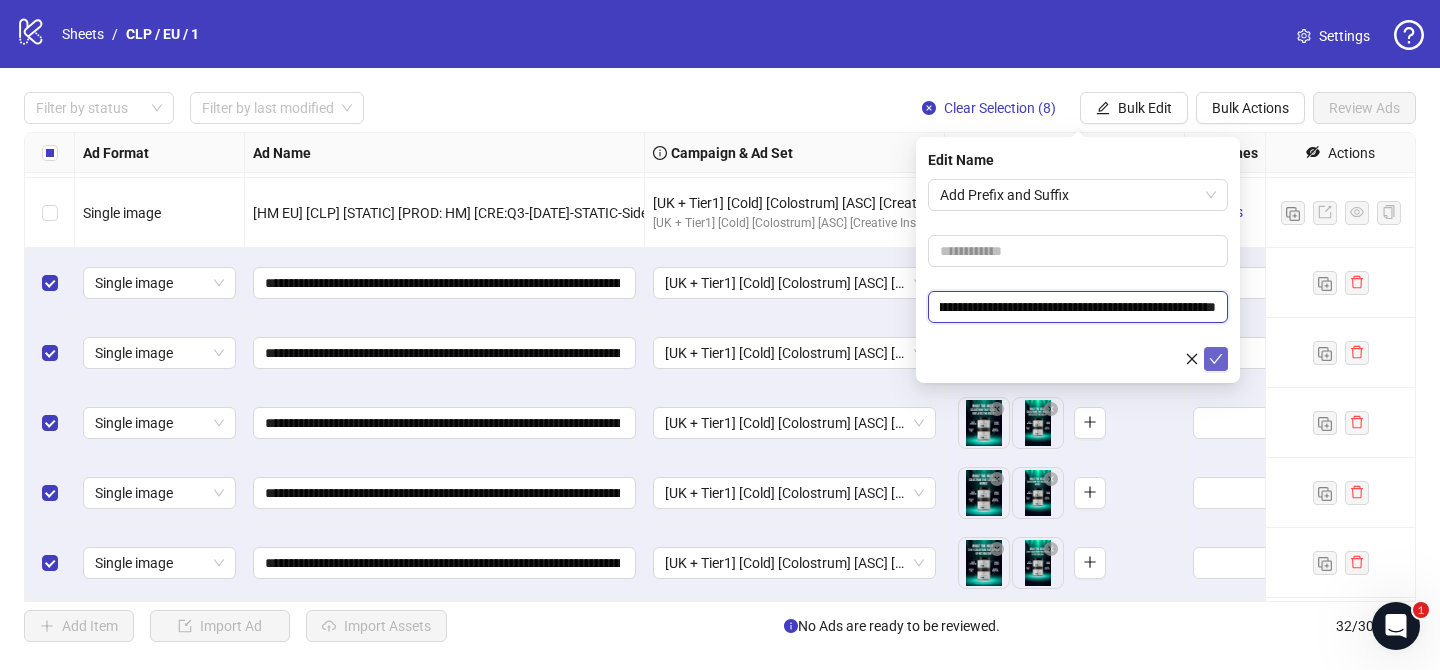type on "**********" 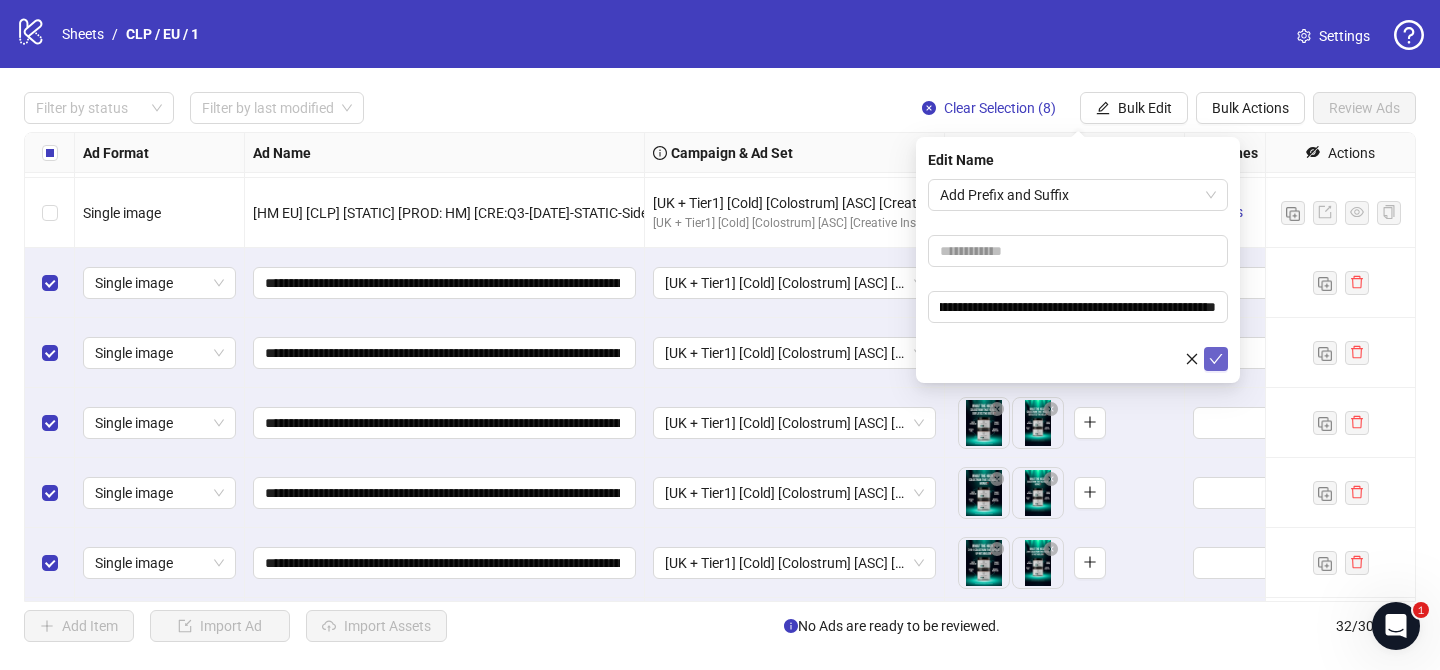 click 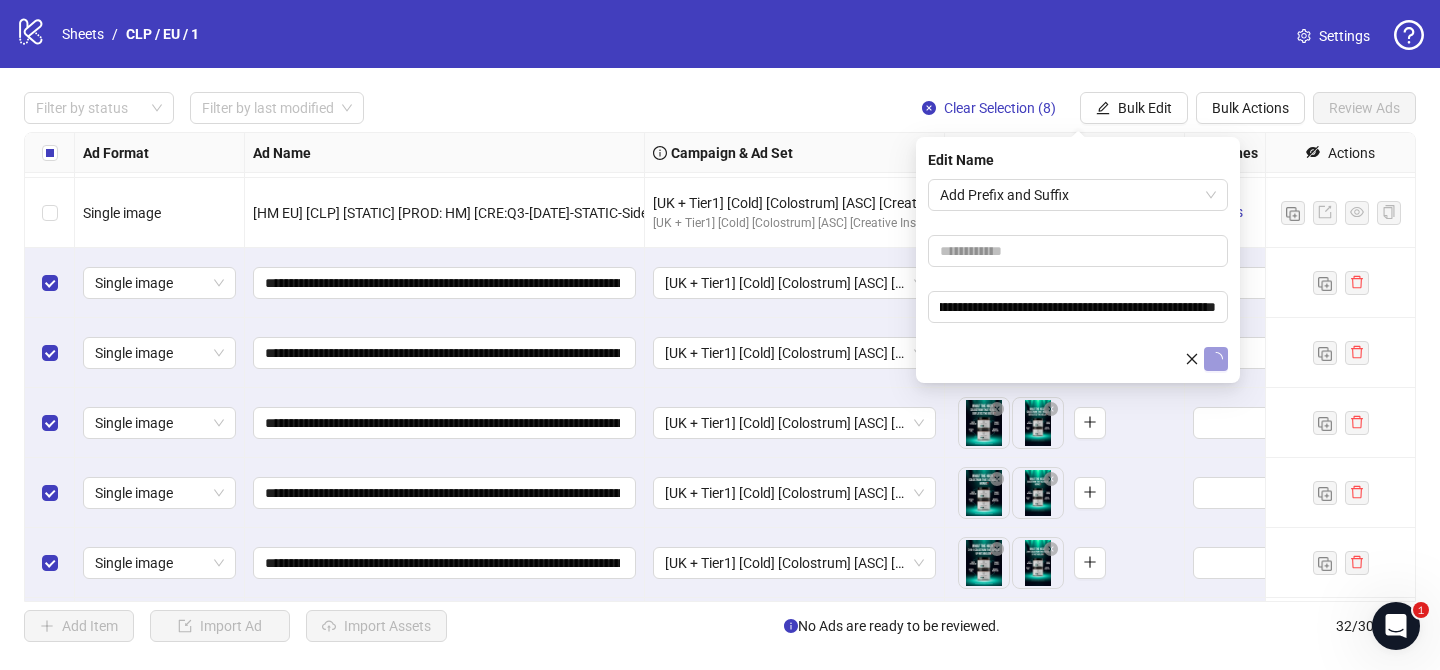 scroll, scrollTop: 0, scrollLeft: 0, axis: both 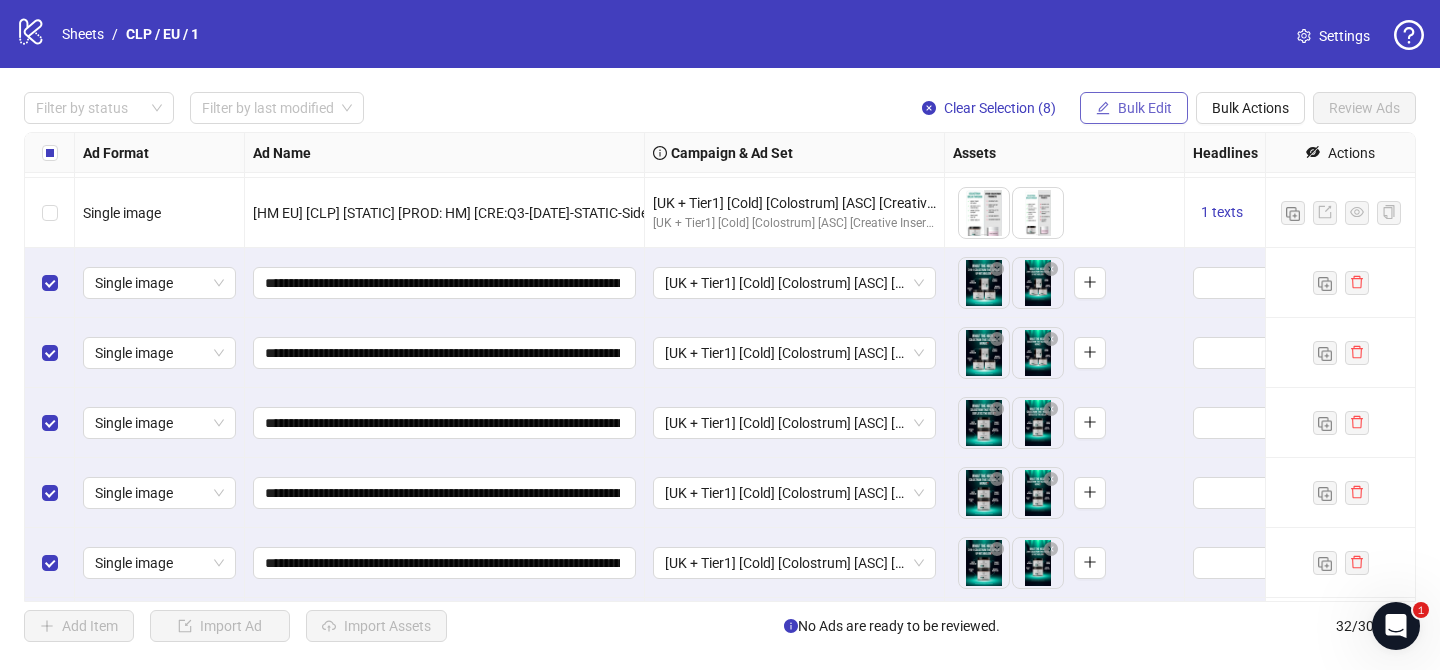 click on "Bulk Edit" at bounding box center (1145, 108) 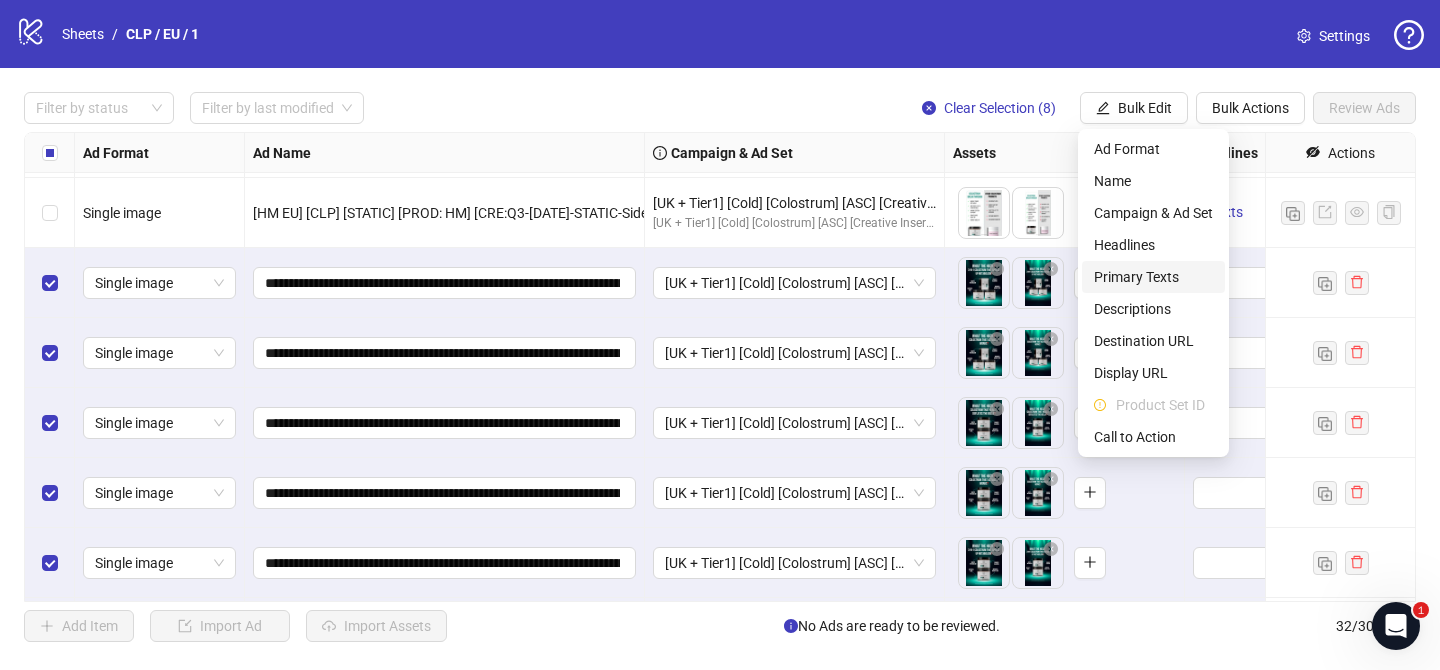 click on "Primary Texts" at bounding box center [1153, 277] 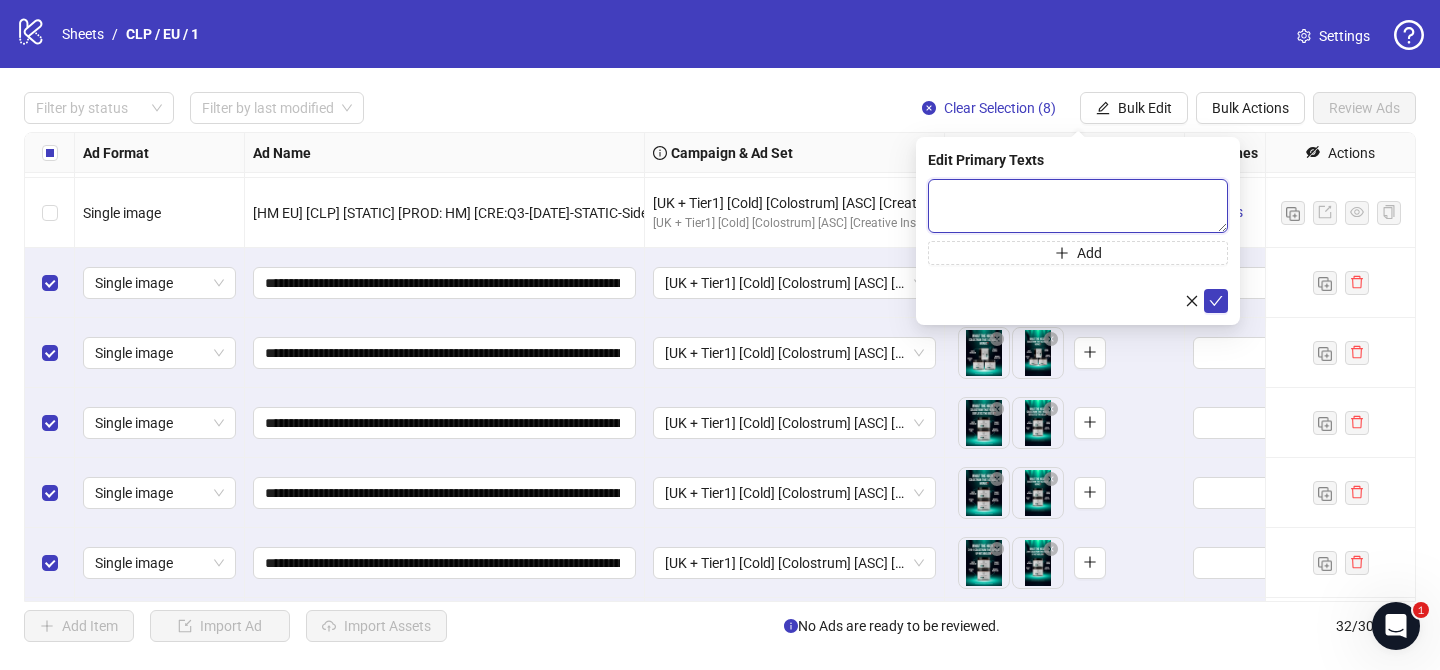 click at bounding box center [1078, 206] 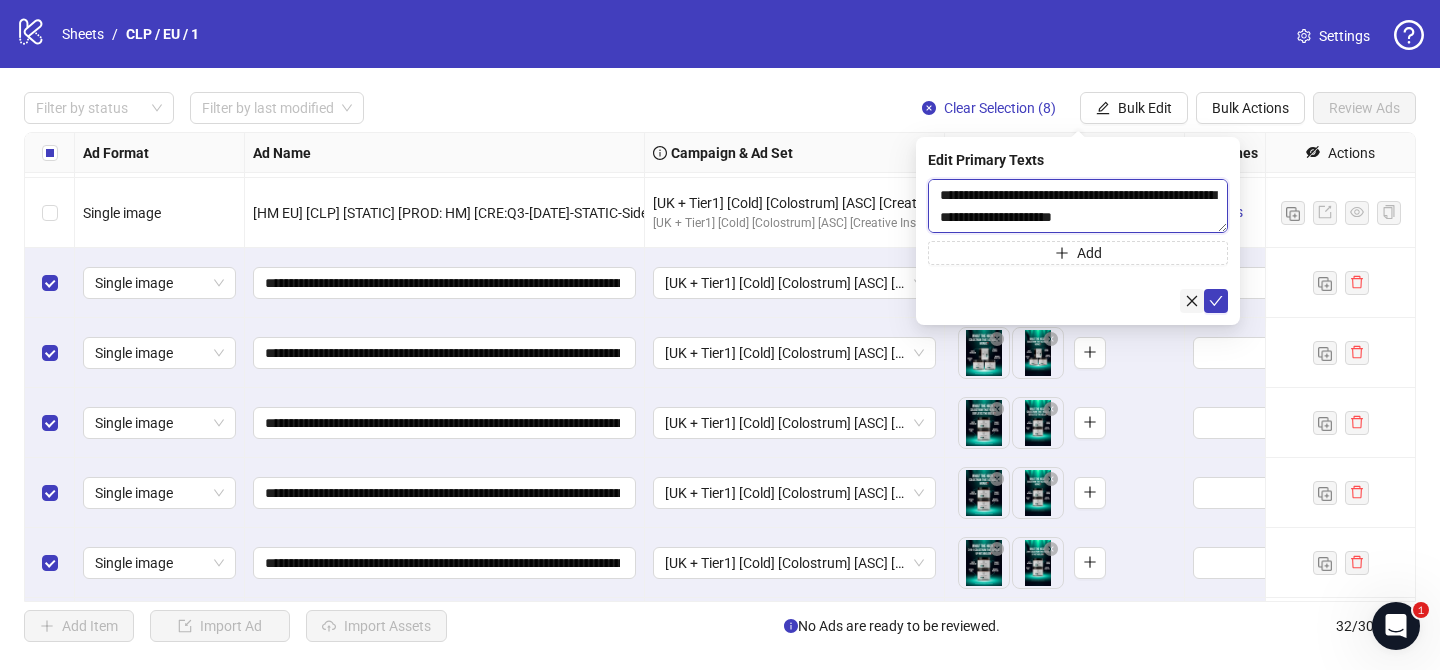 scroll, scrollTop: 1005, scrollLeft: 0, axis: vertical 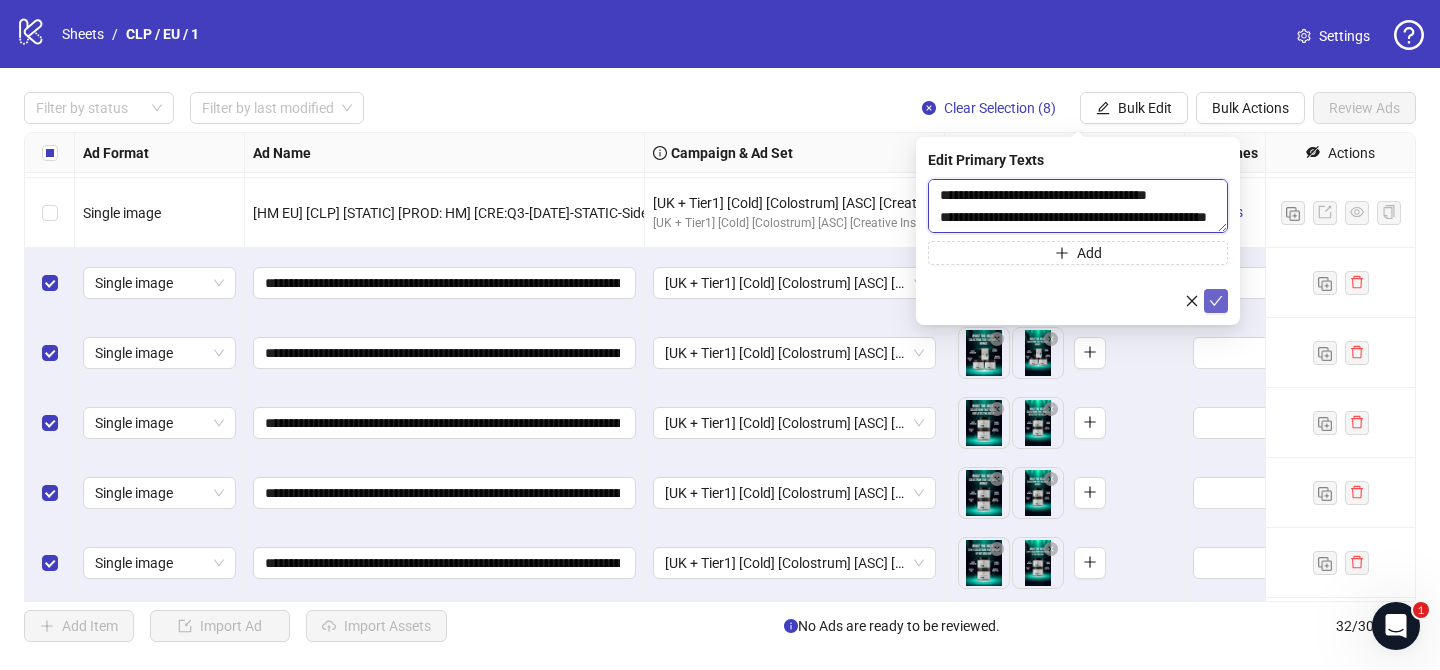 type on "**********" 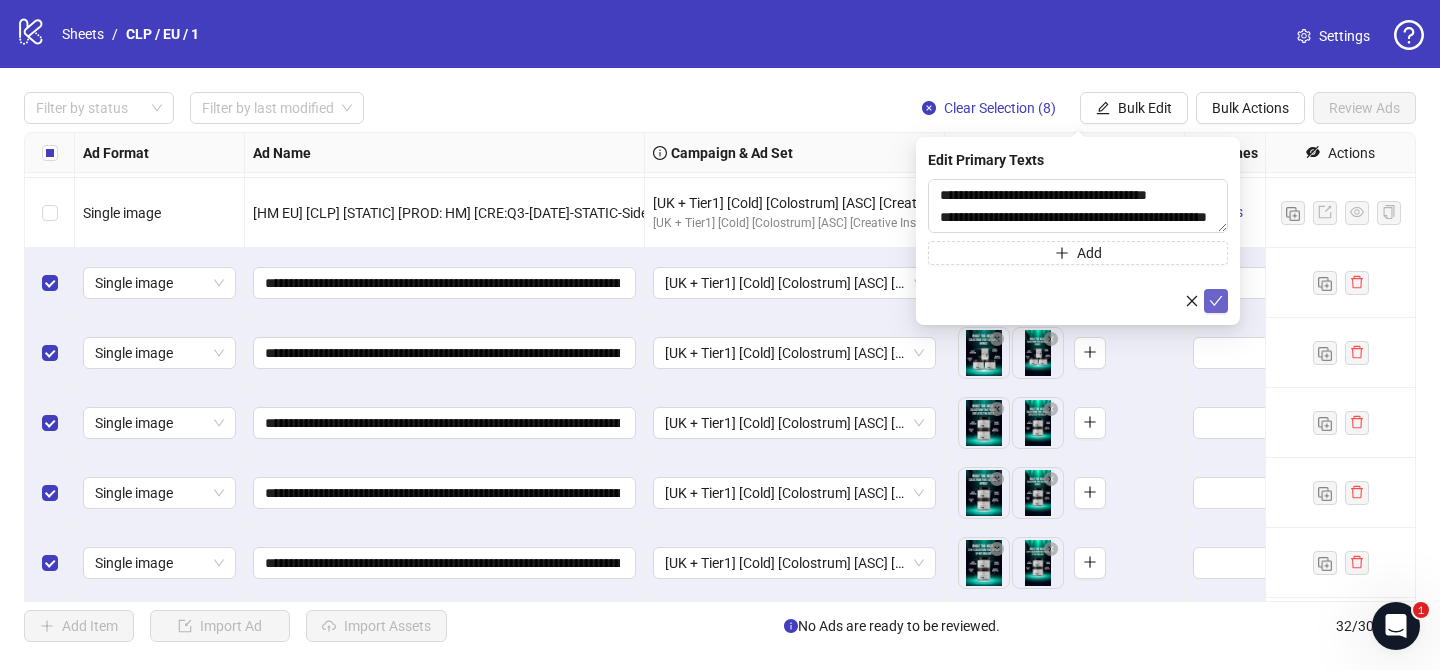 click 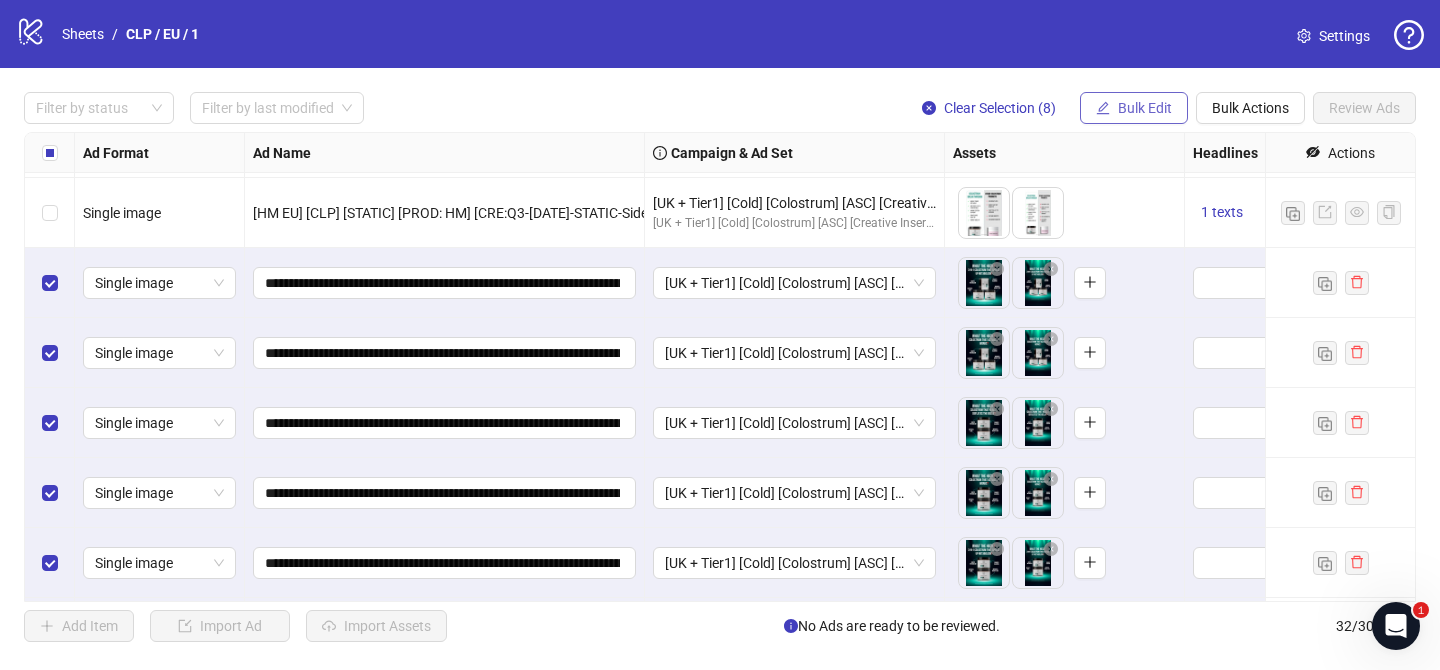 click on "Bulk Edit" at bounding box center (1145, 108) 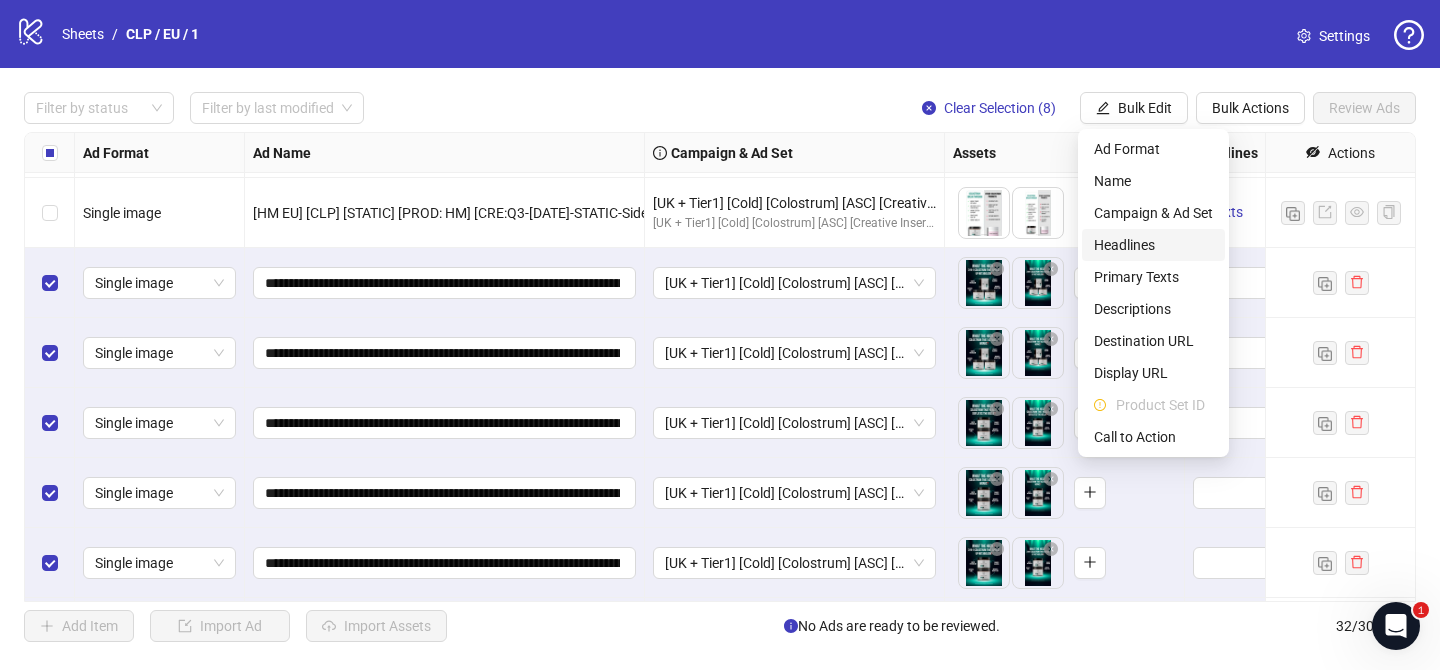 click on "Headlines" at bounding box center (1153, 245) 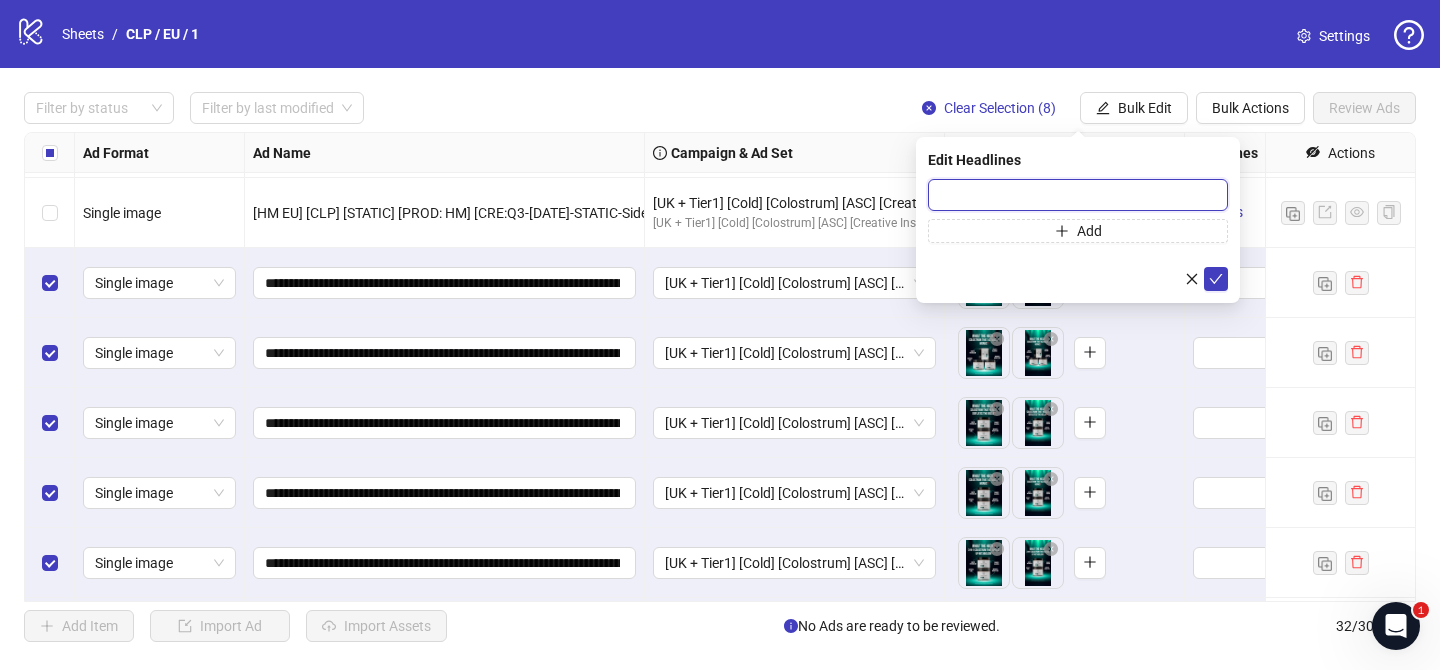 click at bounding box center (1078, 195) 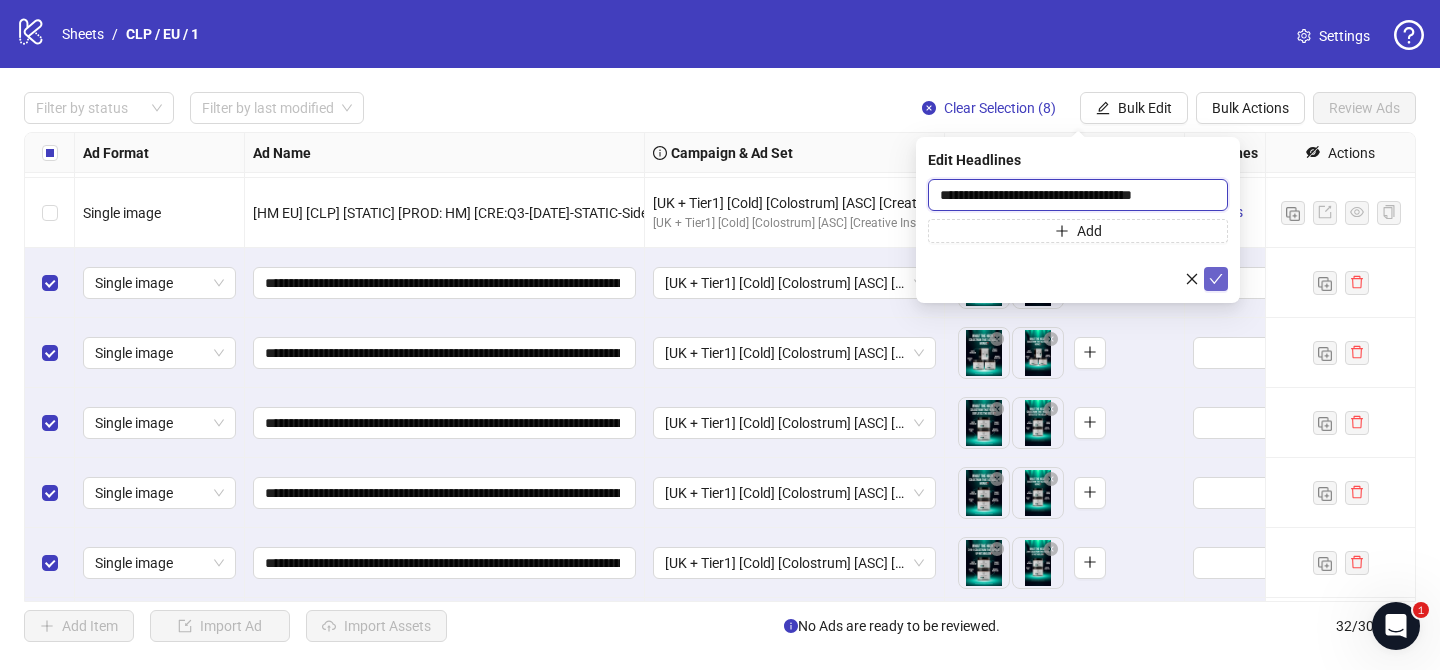 type on "**********" 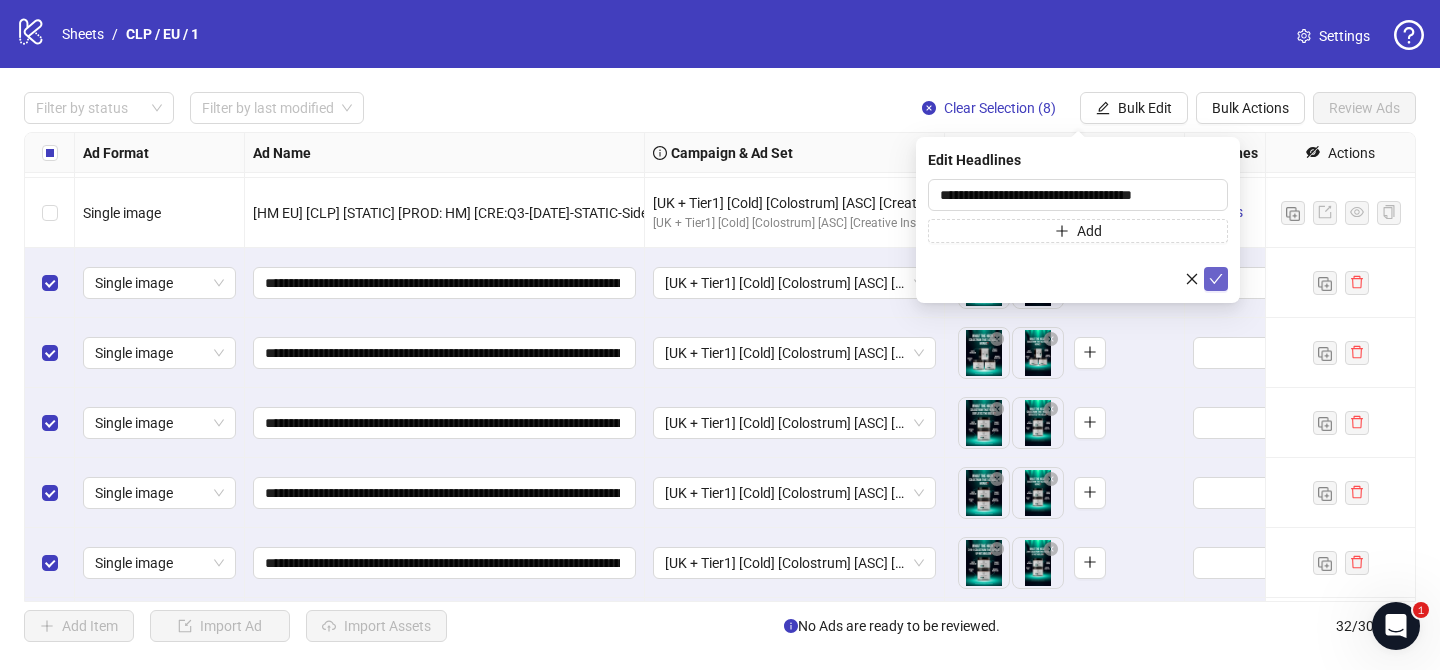 click at bounding box center [1216, 279] 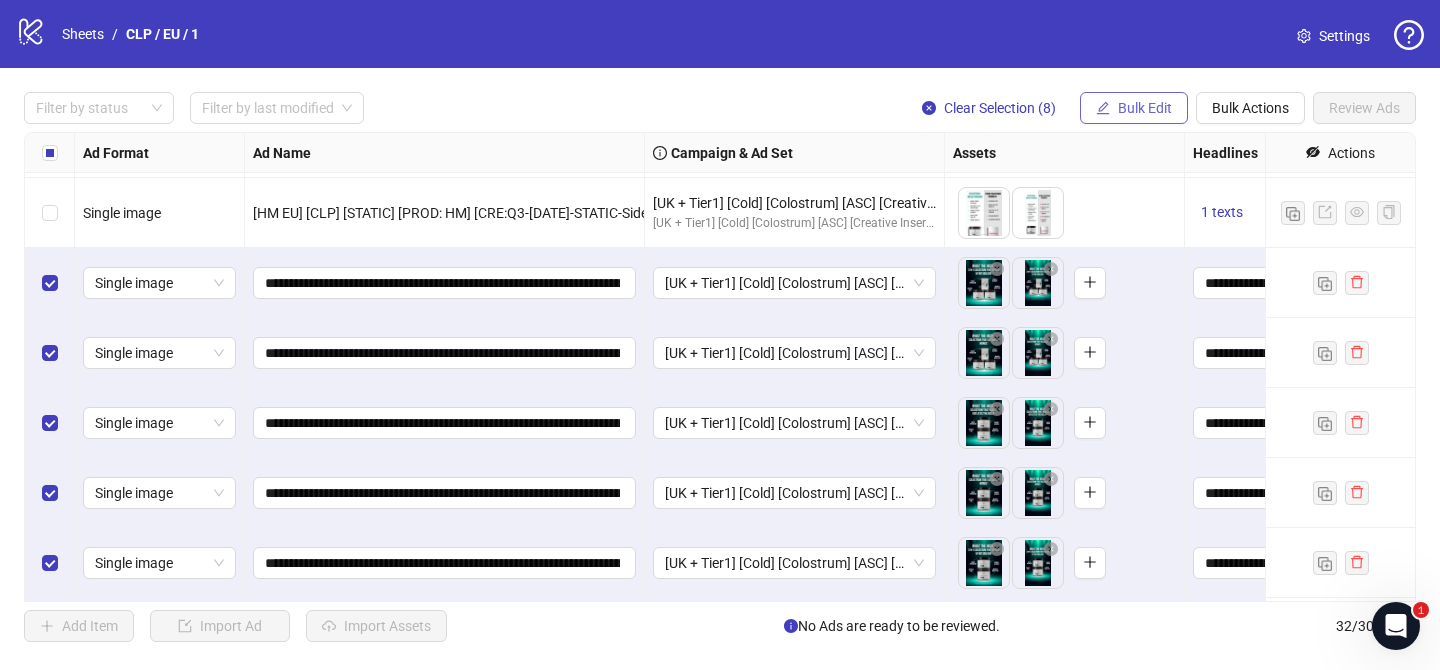 click on "Bulk Edit" at bounding box center (1145, 108) 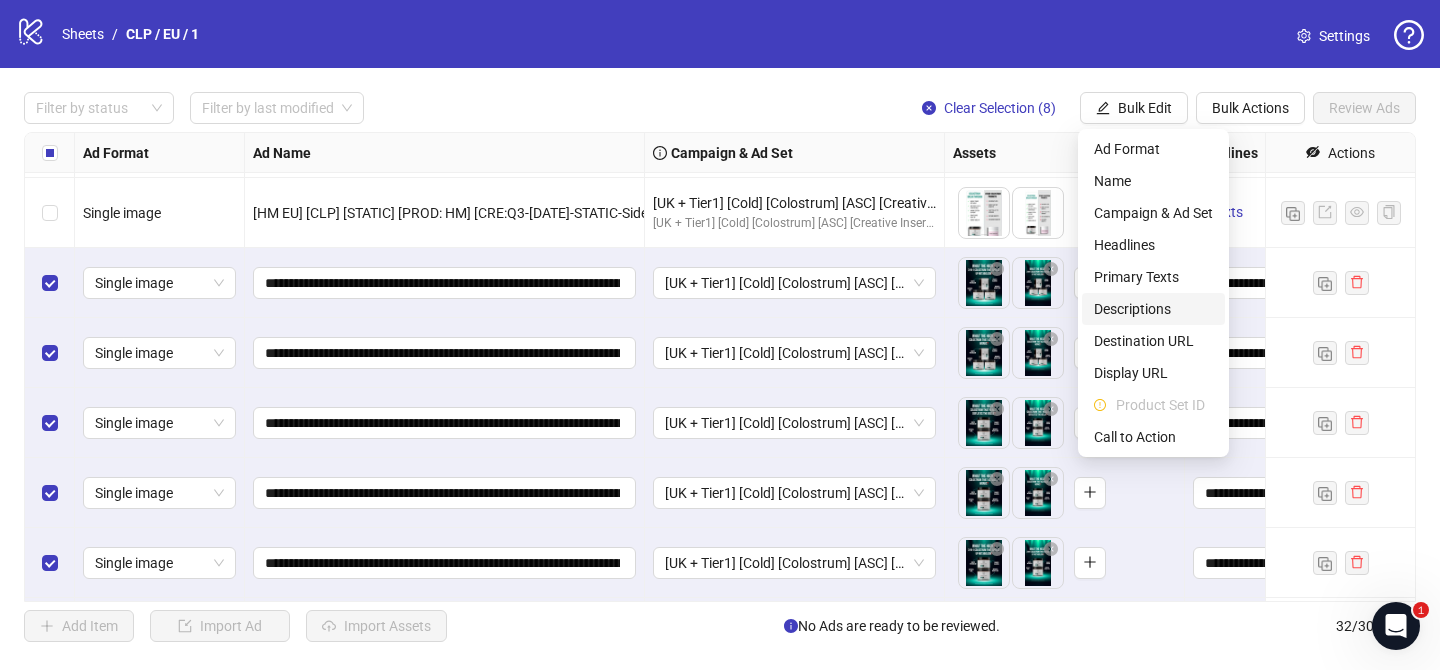 click on "Descriptions" at bounding box center [1153, 309] 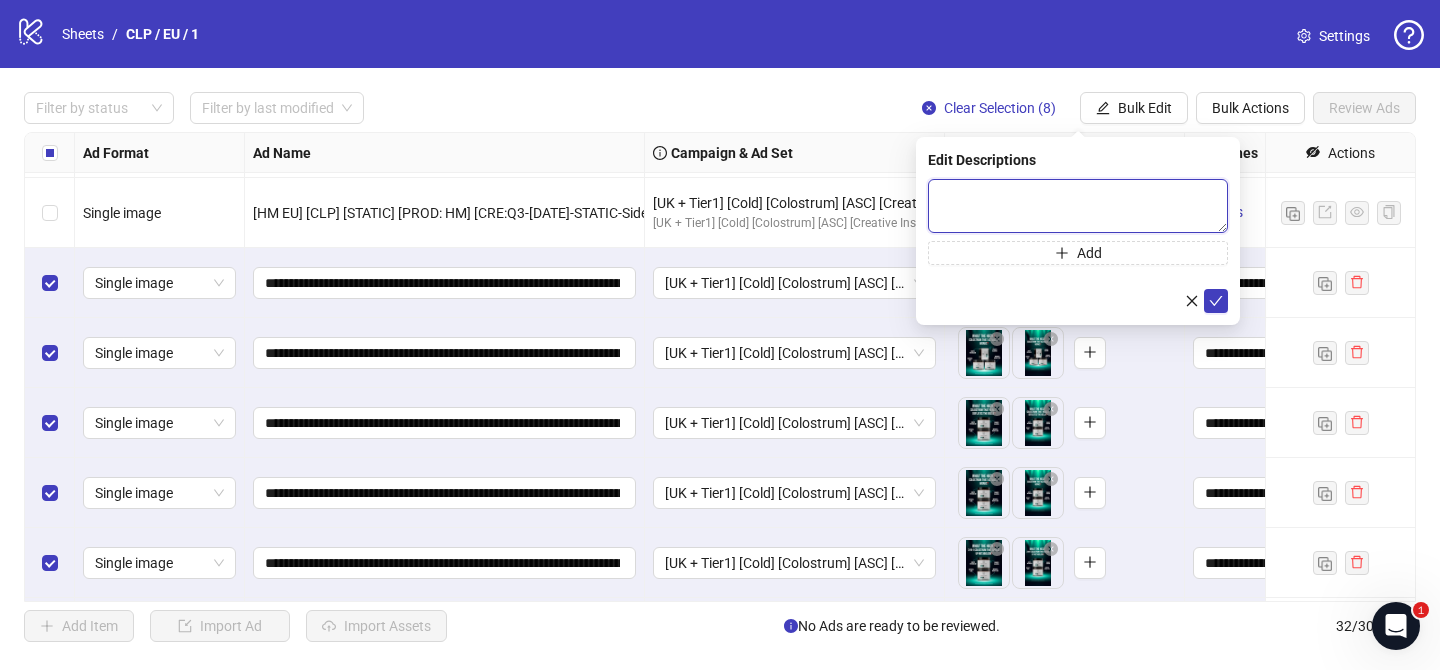 click at bounding box center [1078, 206] 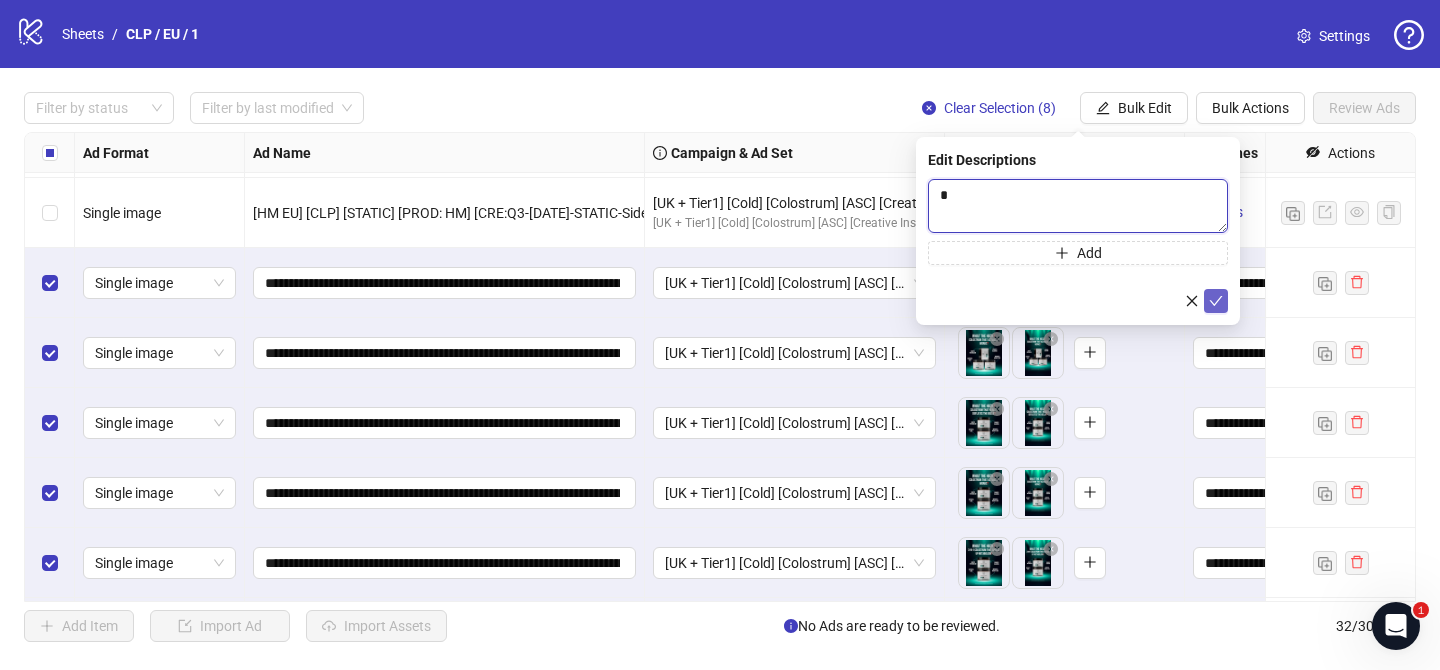 type 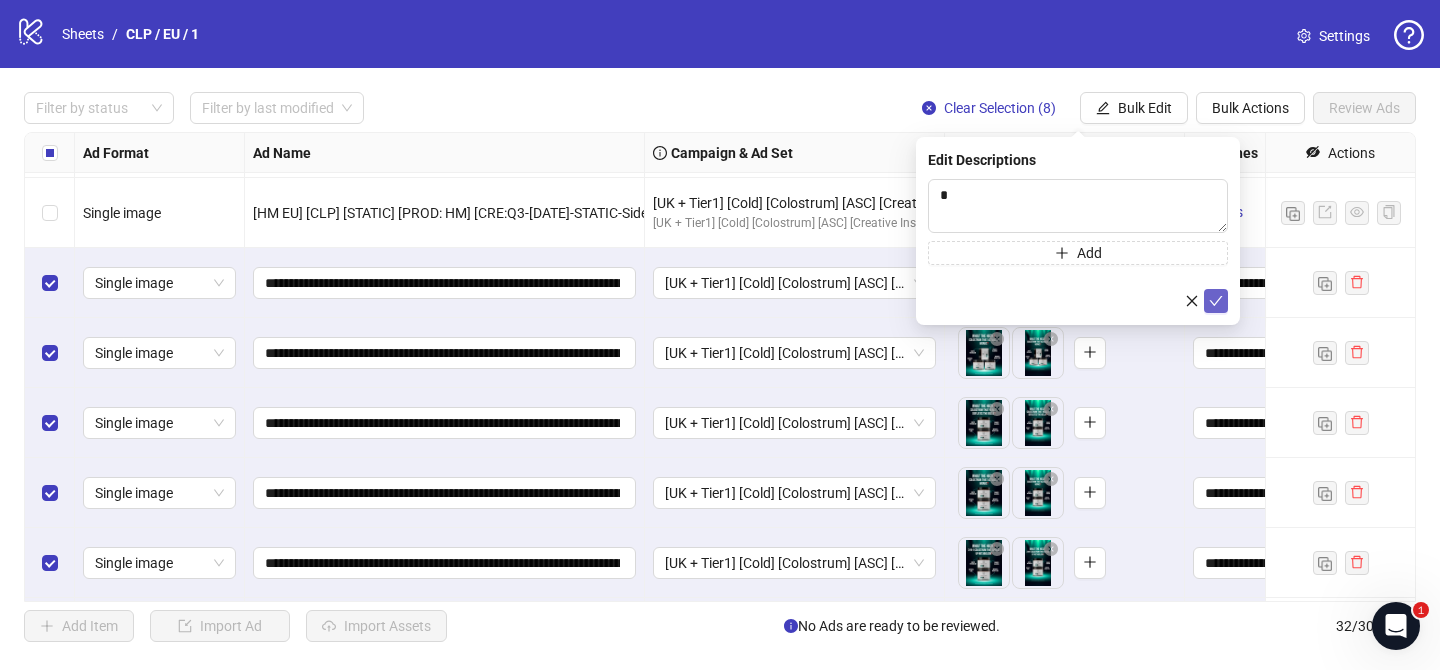 click 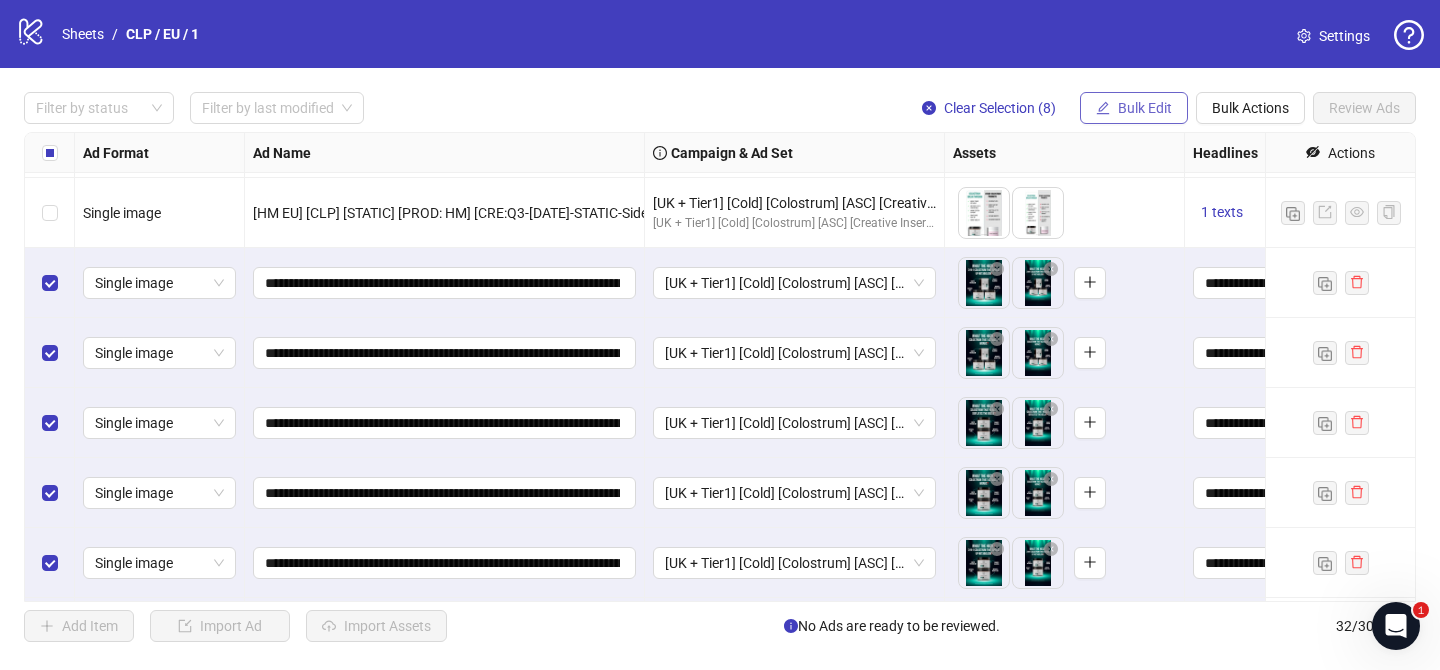 click on "Bulk Edit" at bounding box center (1145, 108) 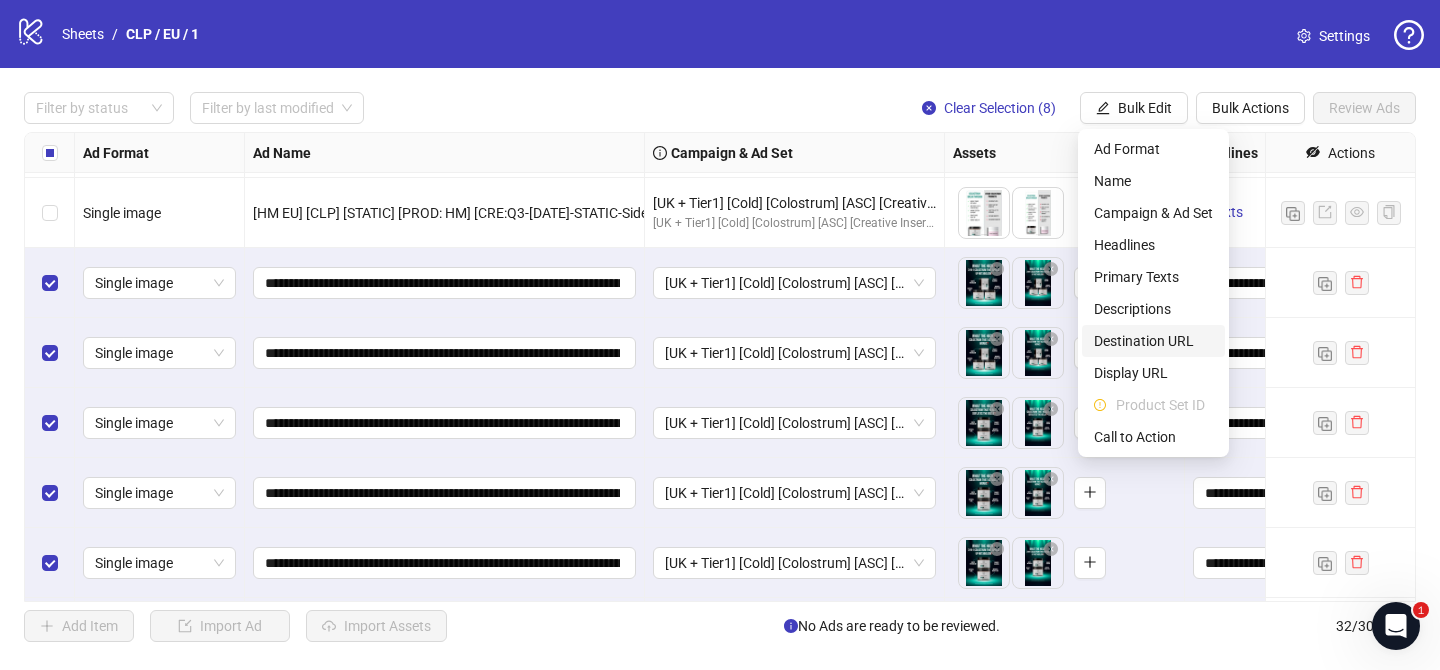 click on "Destination URL" at bounding box center [1153, 341] 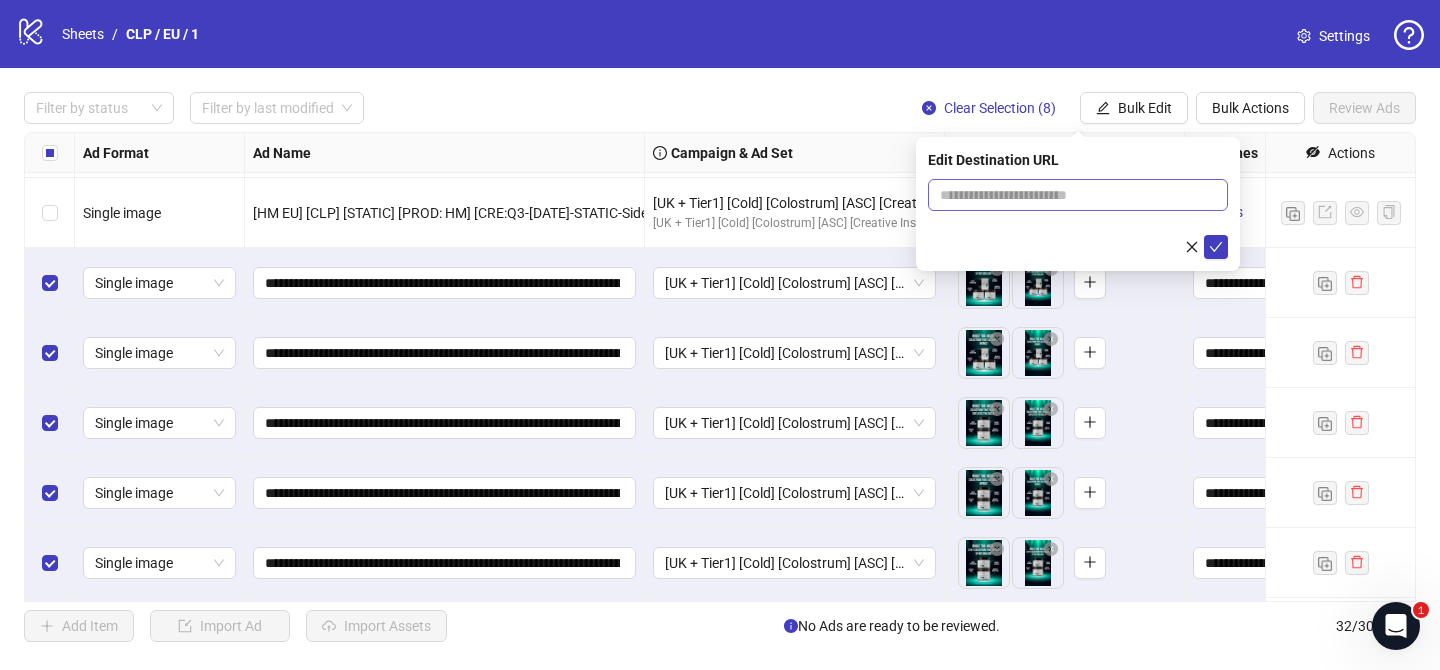 click at bounding box center [1078, 195] 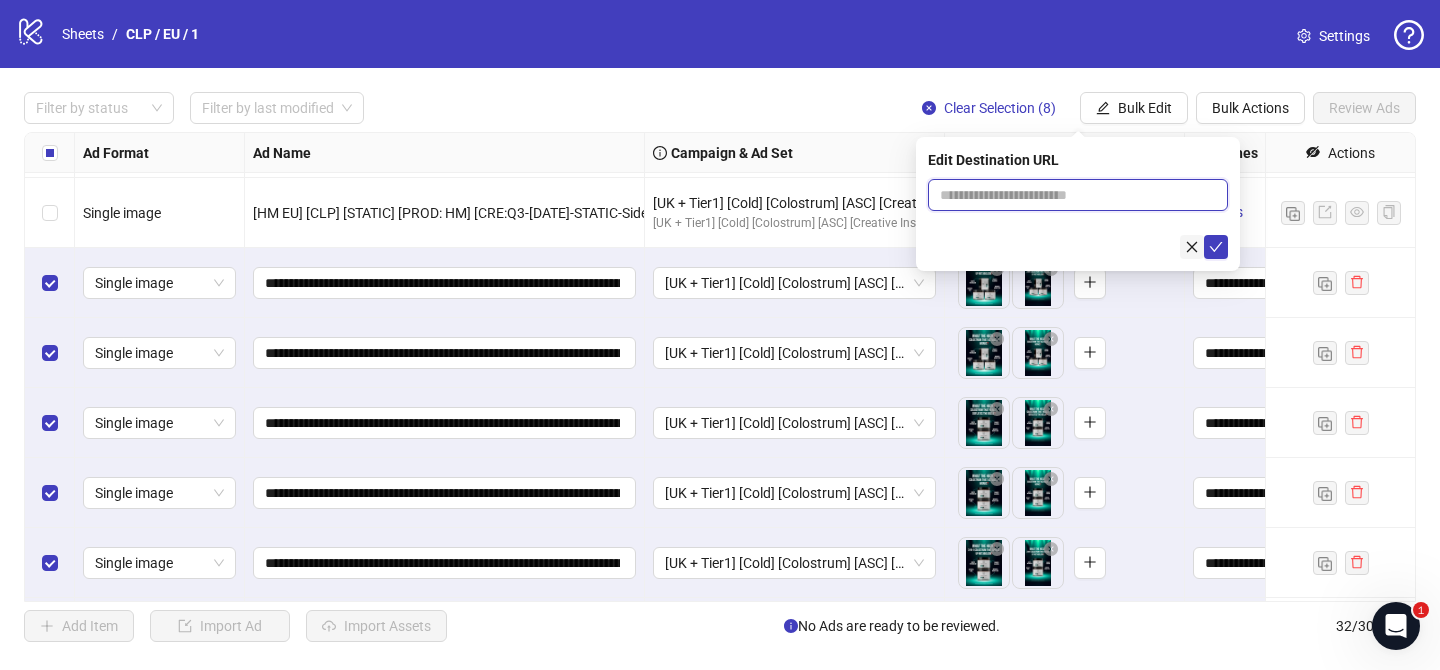 paste on "**********" 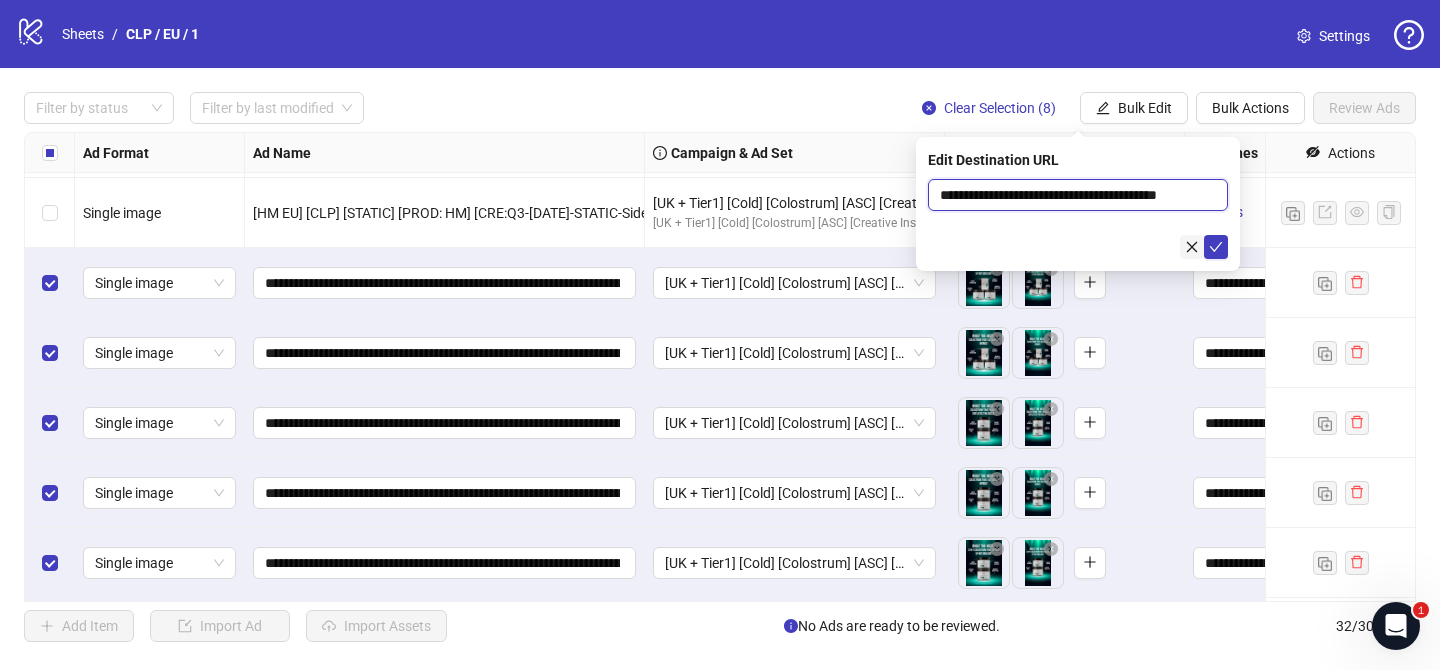 scroll, scrollTop: 0, scrollLeft: 50, axis: horizontal 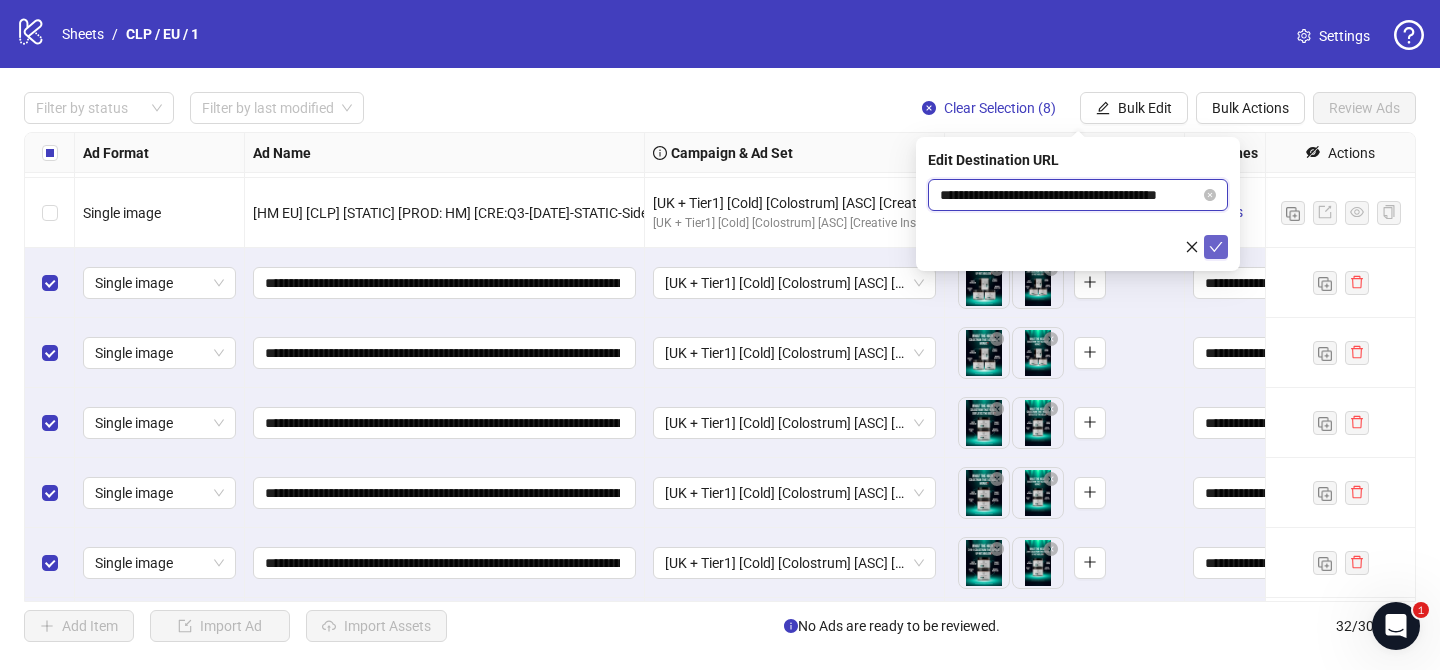 type on "**********" 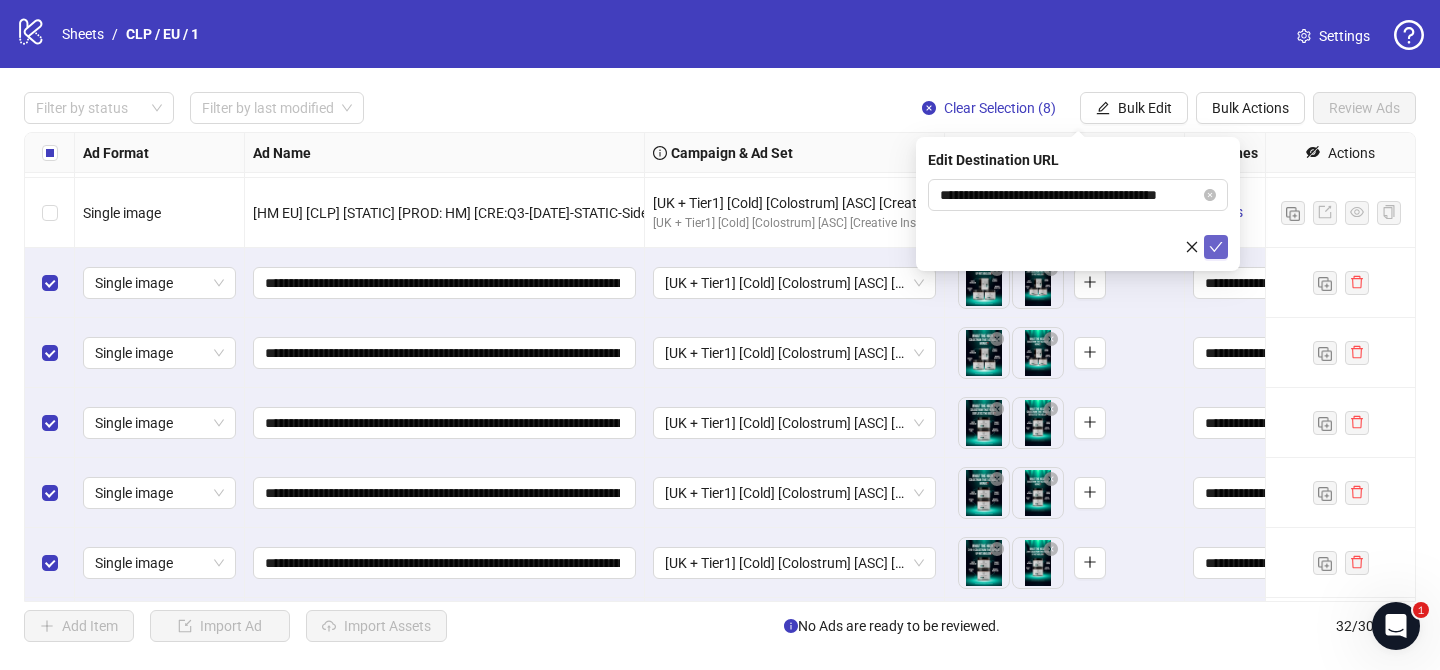 click at bounding box center [1216, 247] 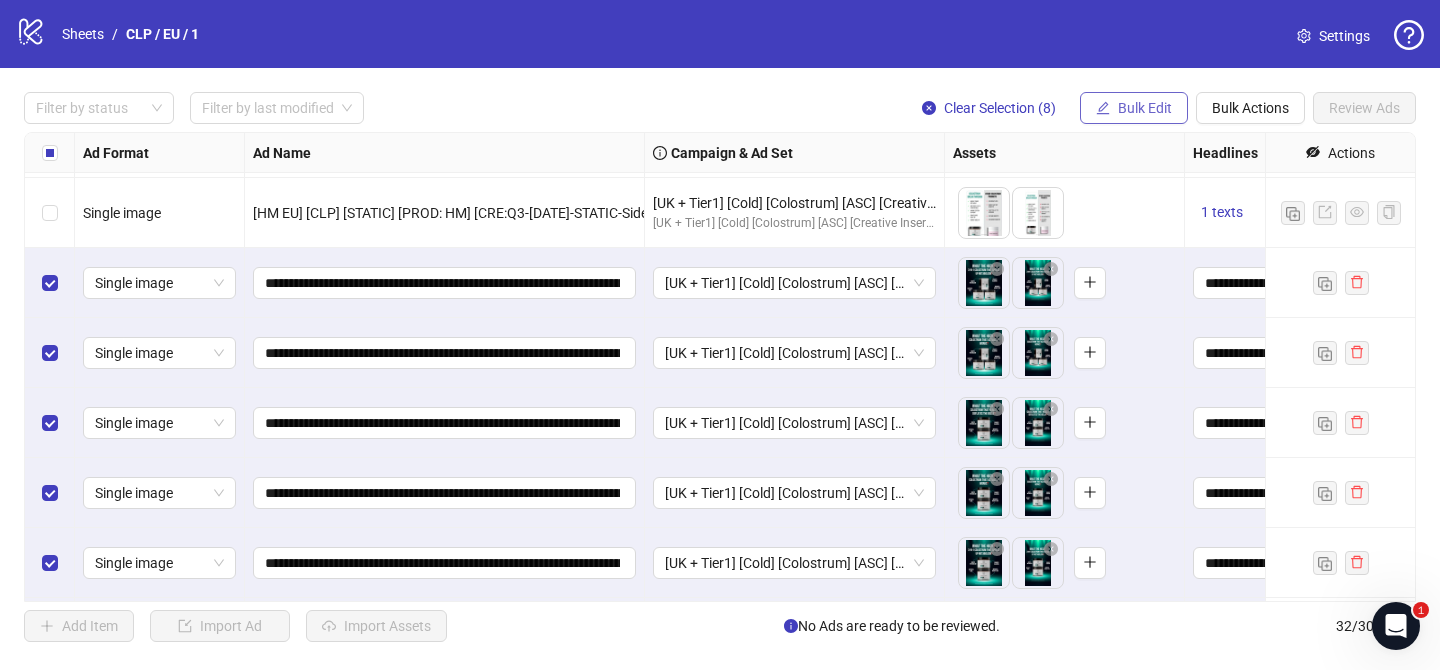 click on "Bulk Edit" at bounding box center (1134, 108) 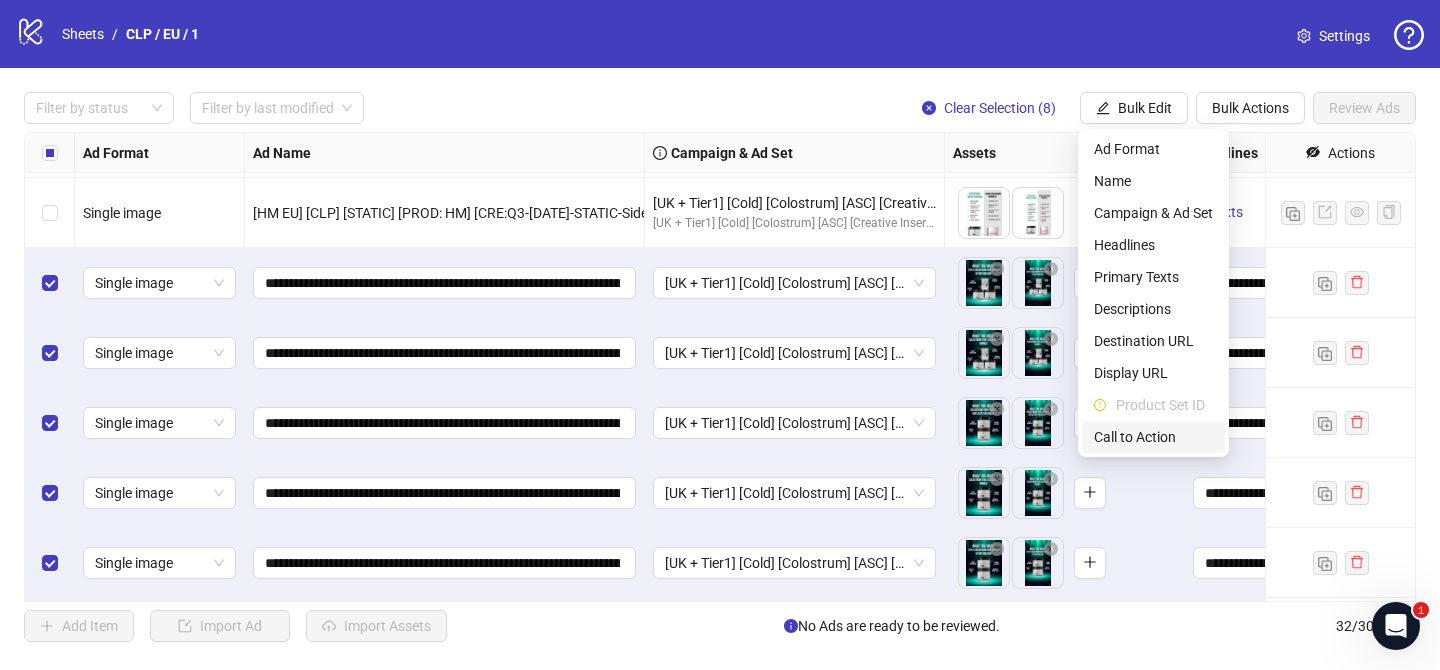 click on "Call to Action" at bounding box center (1153, 437) 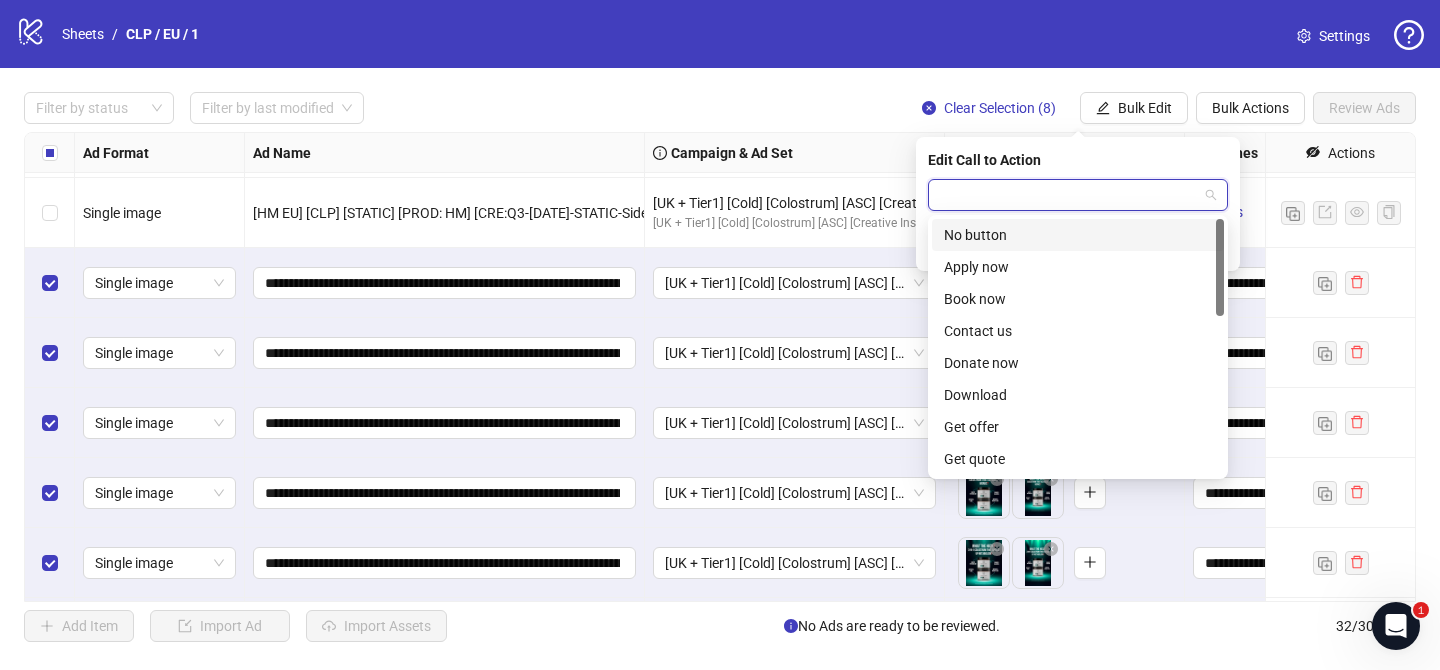 click at bounding box center [1069, 195] 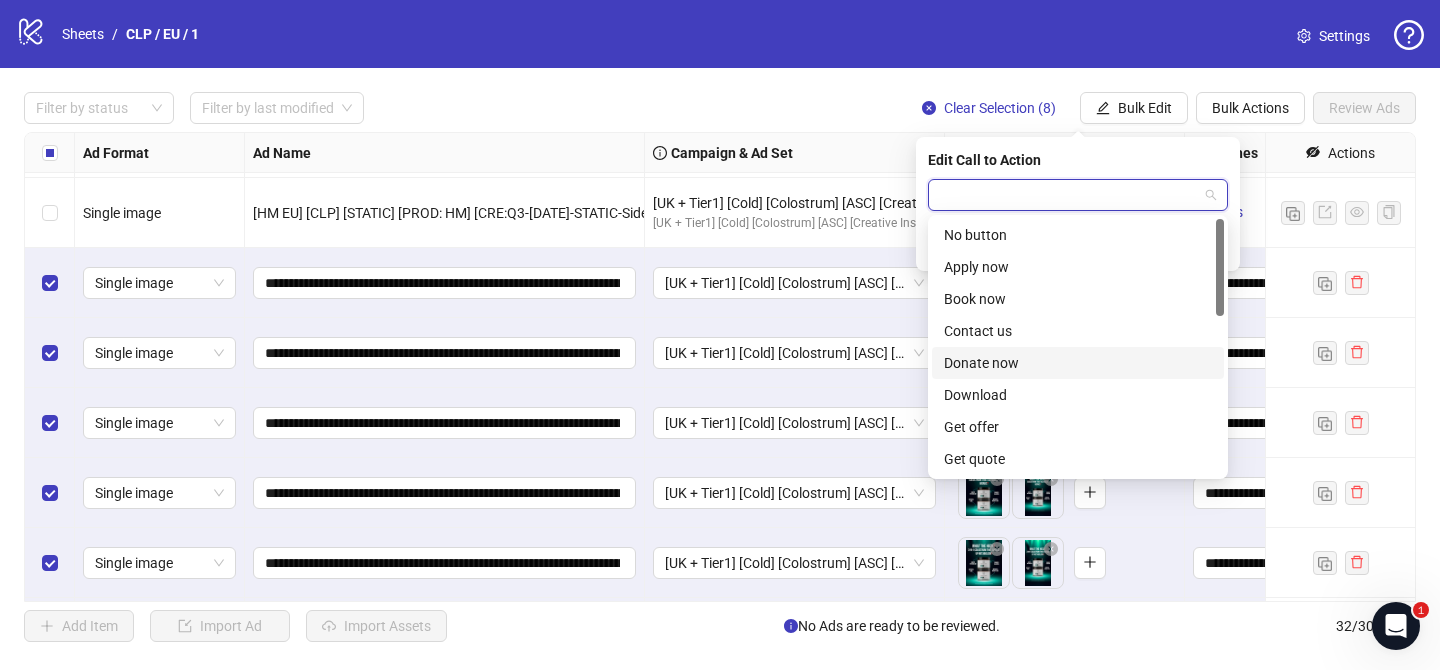 scroll, scrollTop: 416, scrollLeft: 0, axis: vertical 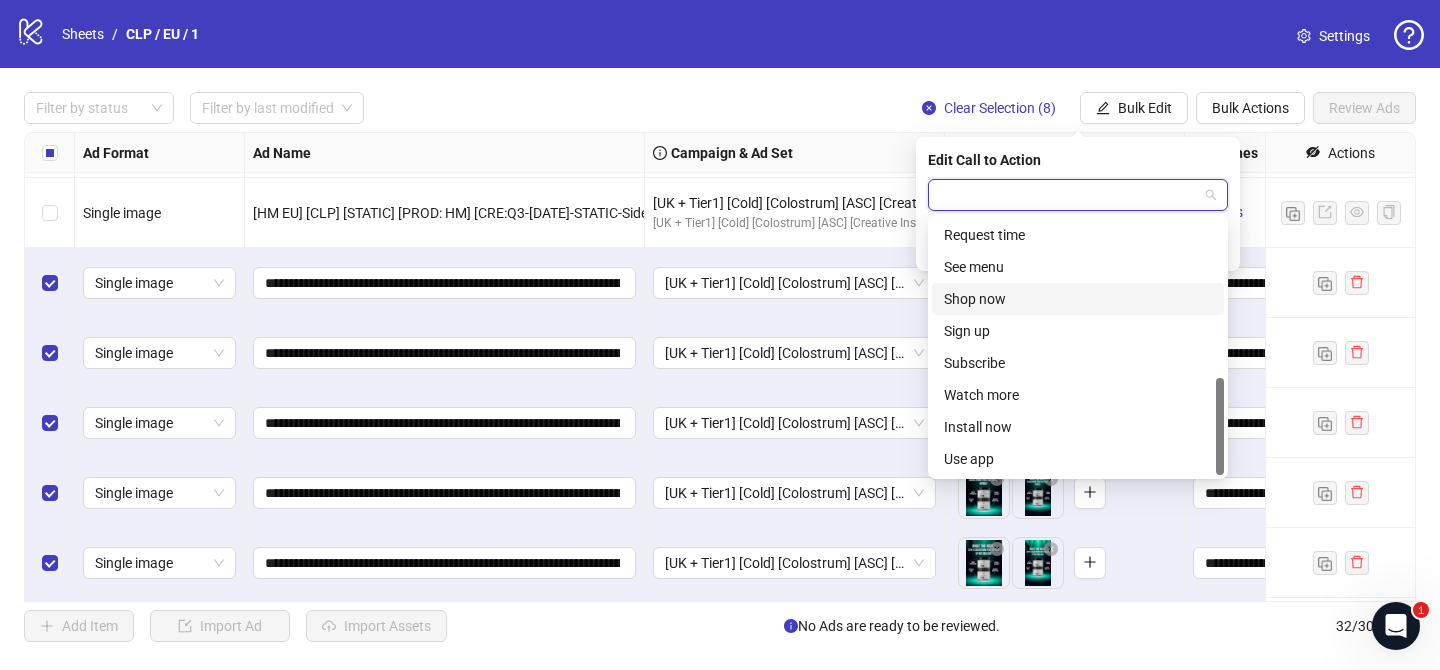 click on "Shop now" at bounding box center [1078, 299] 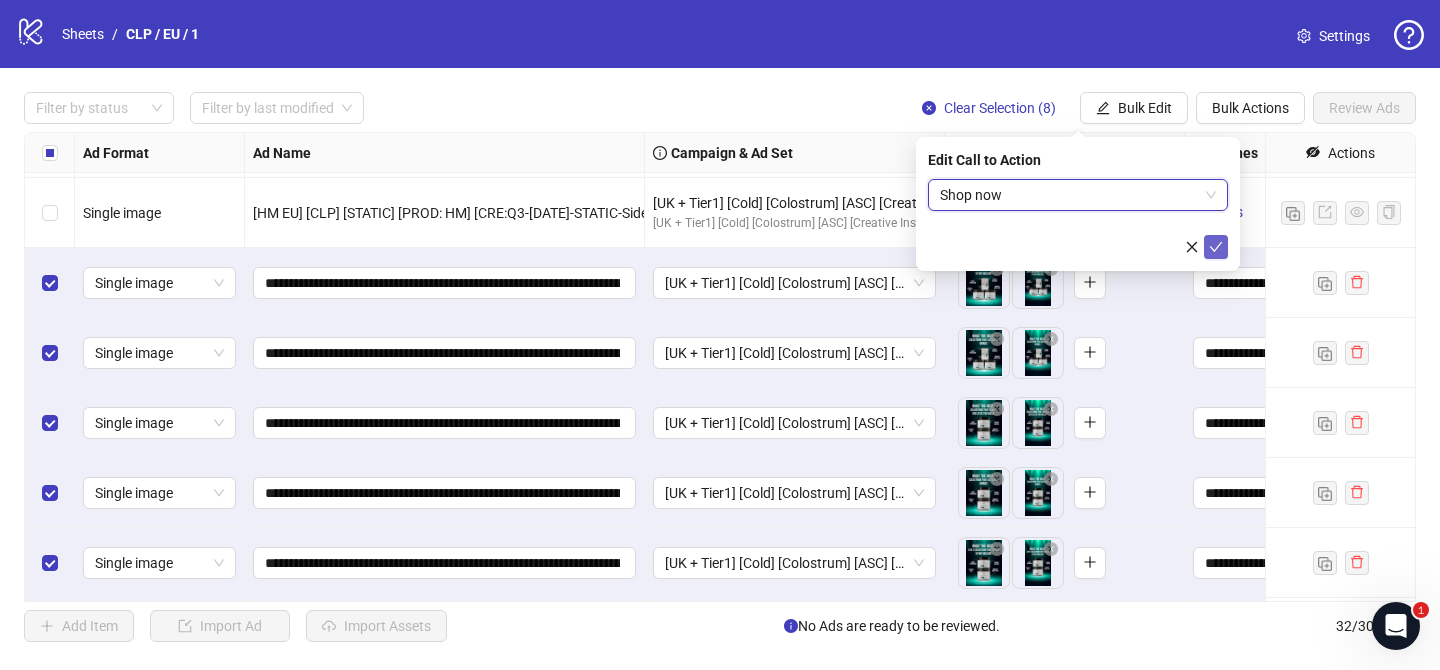 click 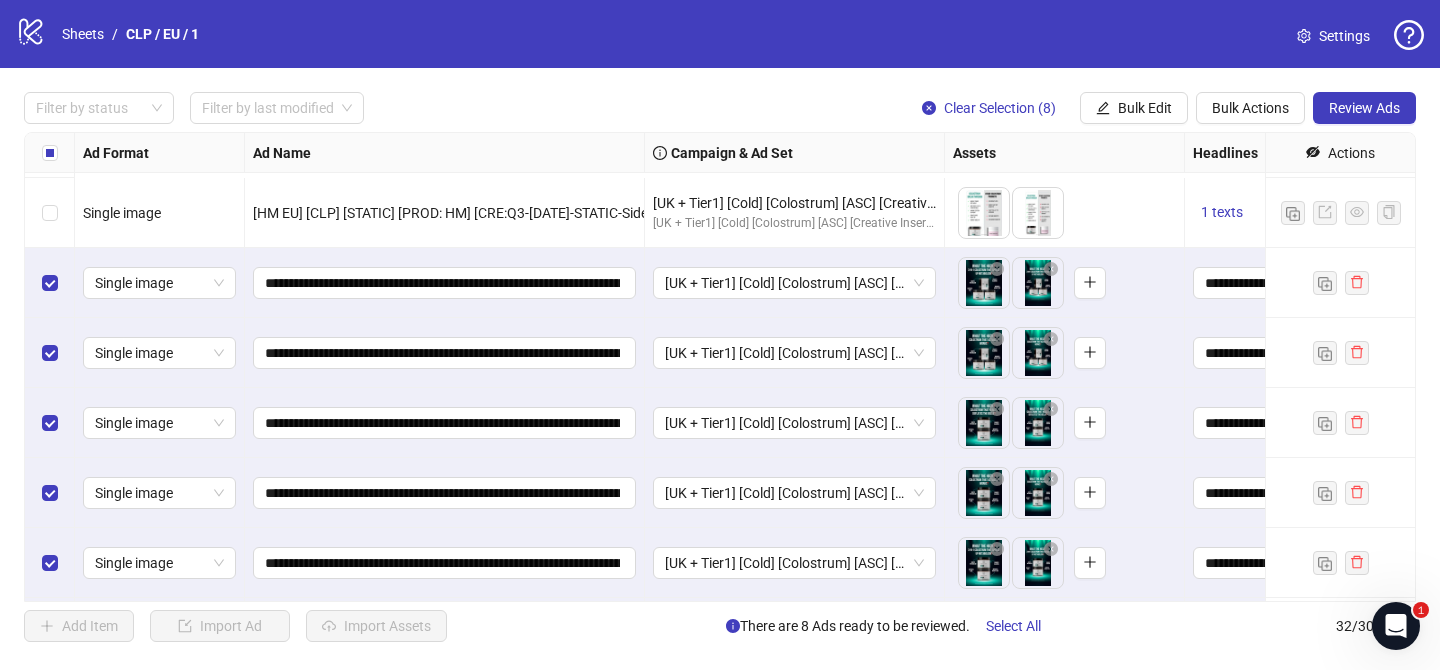 scroll, scrollTop: 1812, scrollLeft: 0, axis: vertical 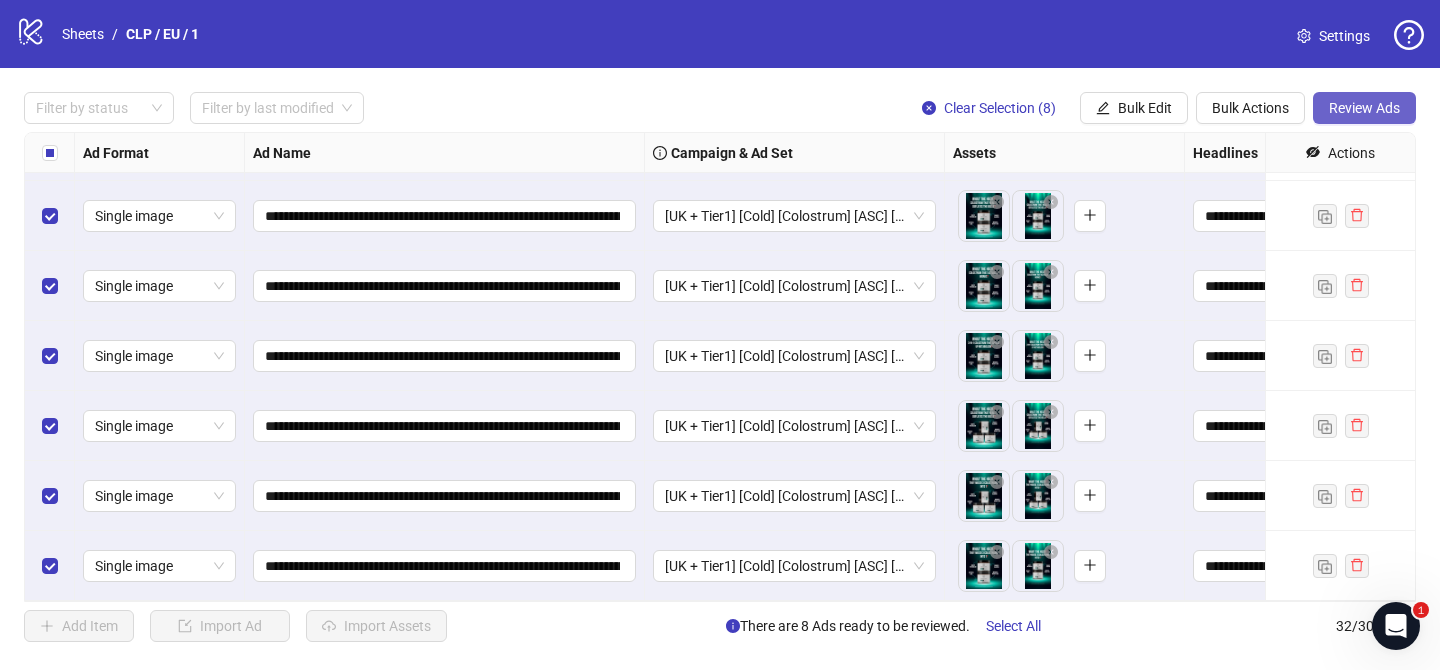click on "Review Ads" at bounding box center [1364, 108] 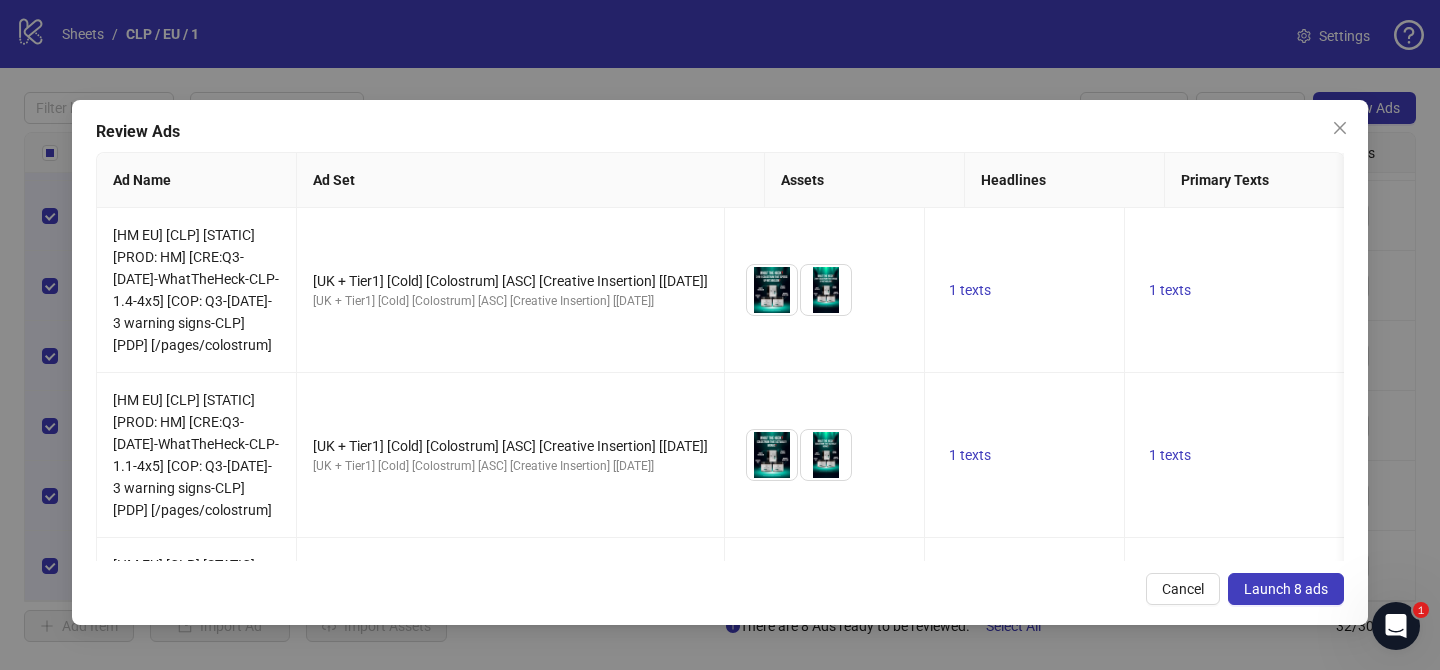 click on "Launch 8 ads" at bounding box center [1286, 589] 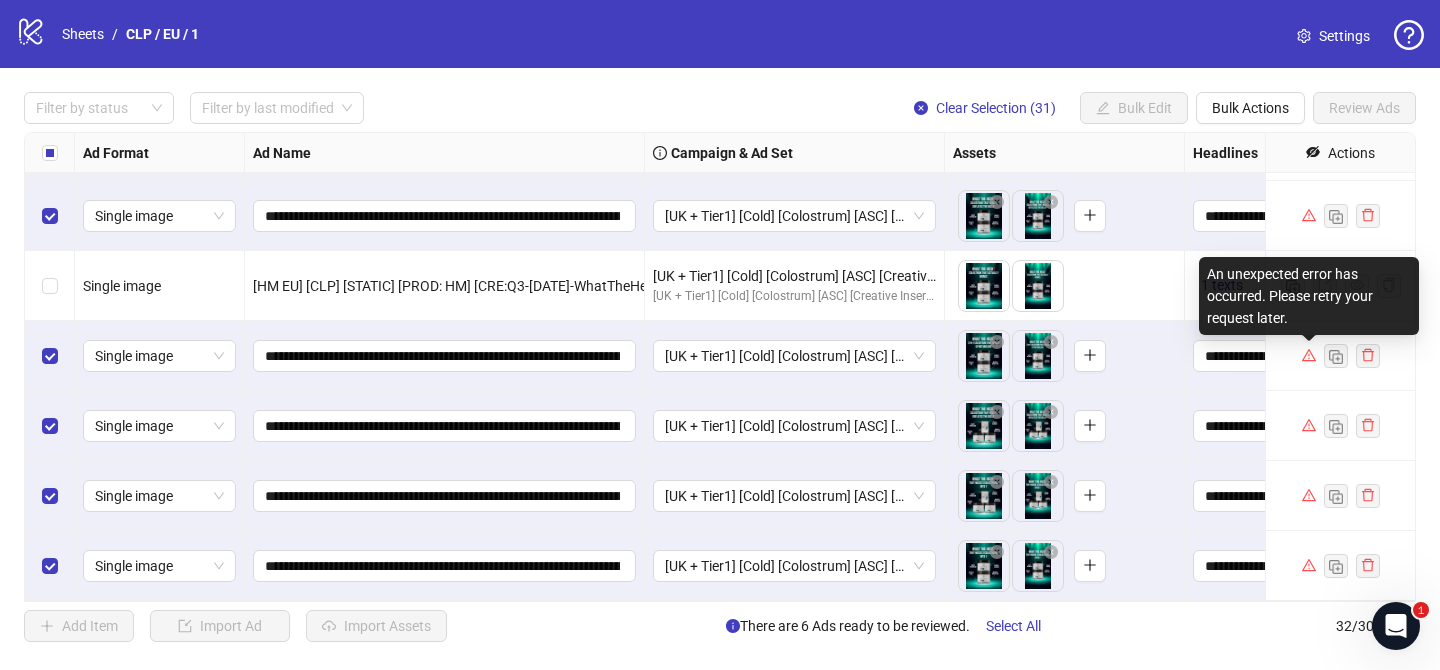 click 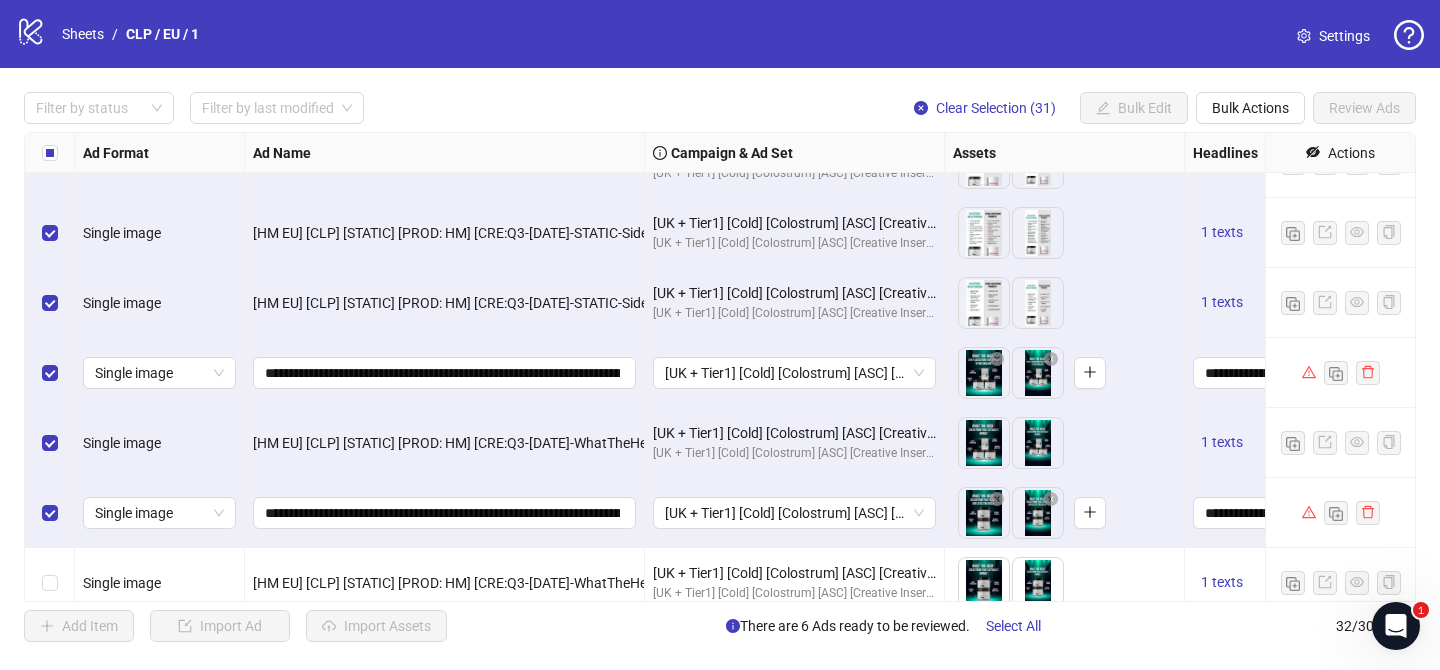 scroll, scrollTop: 1527, scrollLeft: 0, axis: vertical 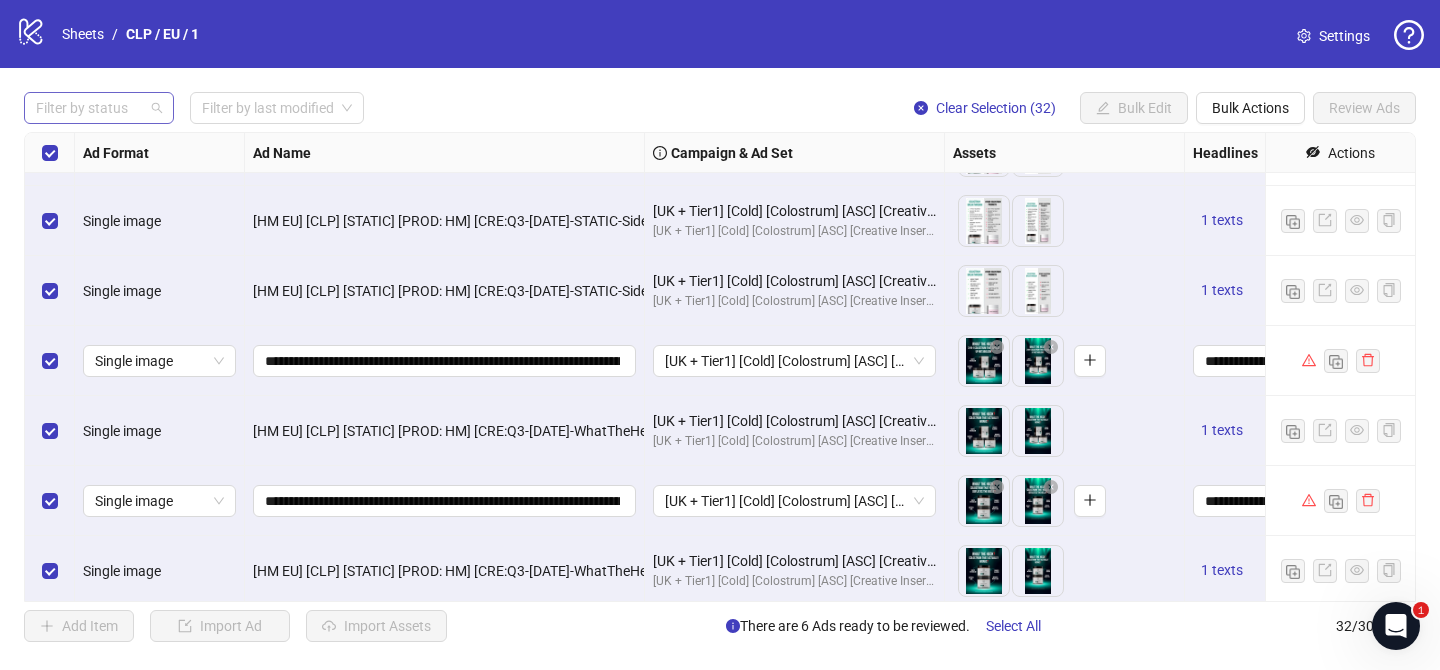 click at bounding box center (88, 108) 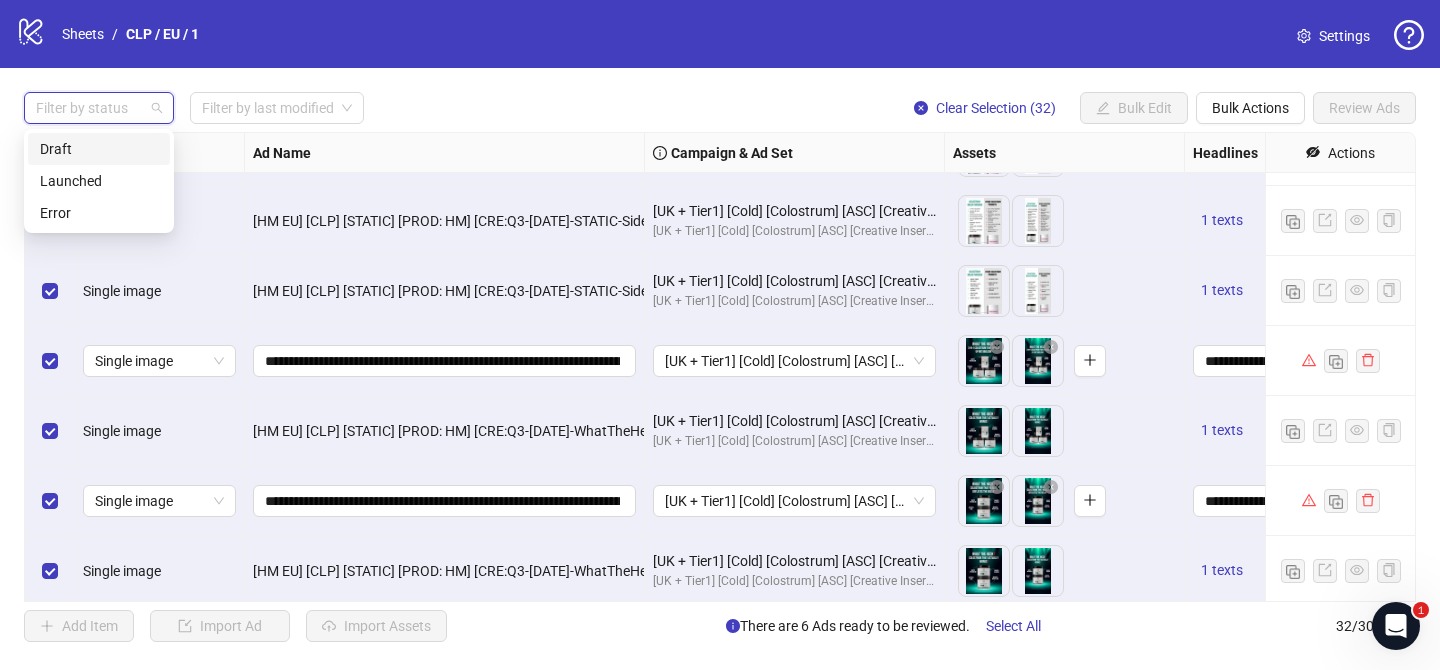 click on "Draft" at bounding box center (99, 149) 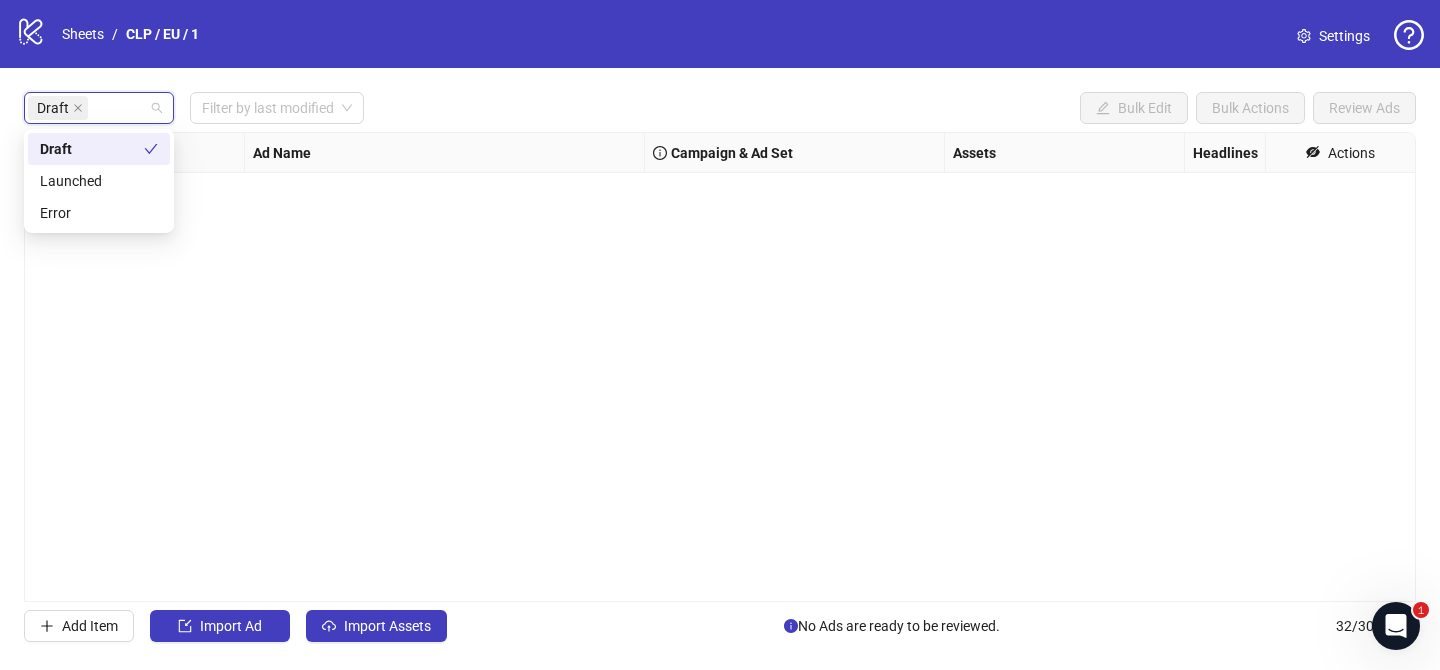scroll, scrollTop: 0, scrollLeft: 0, axis: both 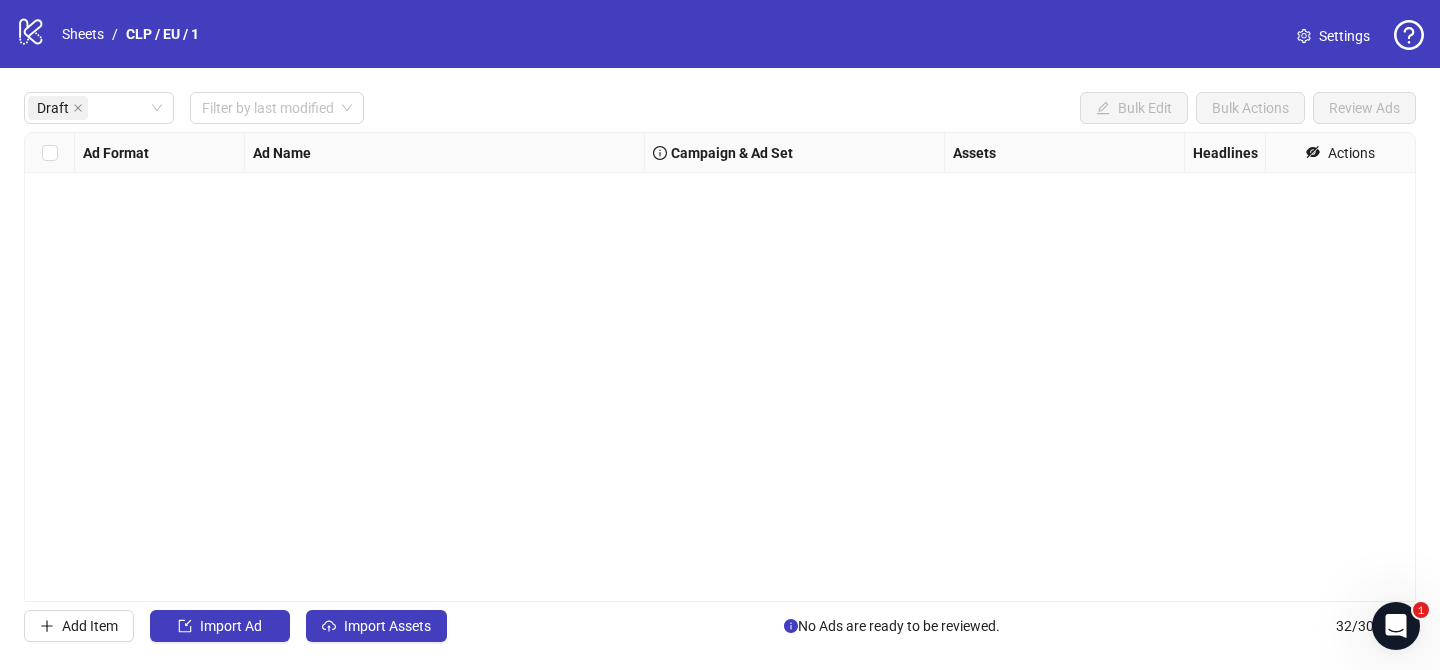 click on "Draft   Filter by last modified Bulk Edit Bulk Actions Review Ads Ad Format Ad Name Campaign & Ad Set Assets Headlines Primary Texts Descriptions Destination URL App Product Page ID Display URL Leadgen Form Product Set ID Call to Action Actions Add Item Import Ad Import Assets  No Ads are ready to be reviewed. 32 / 300  items" at bounding box center (720, 367) 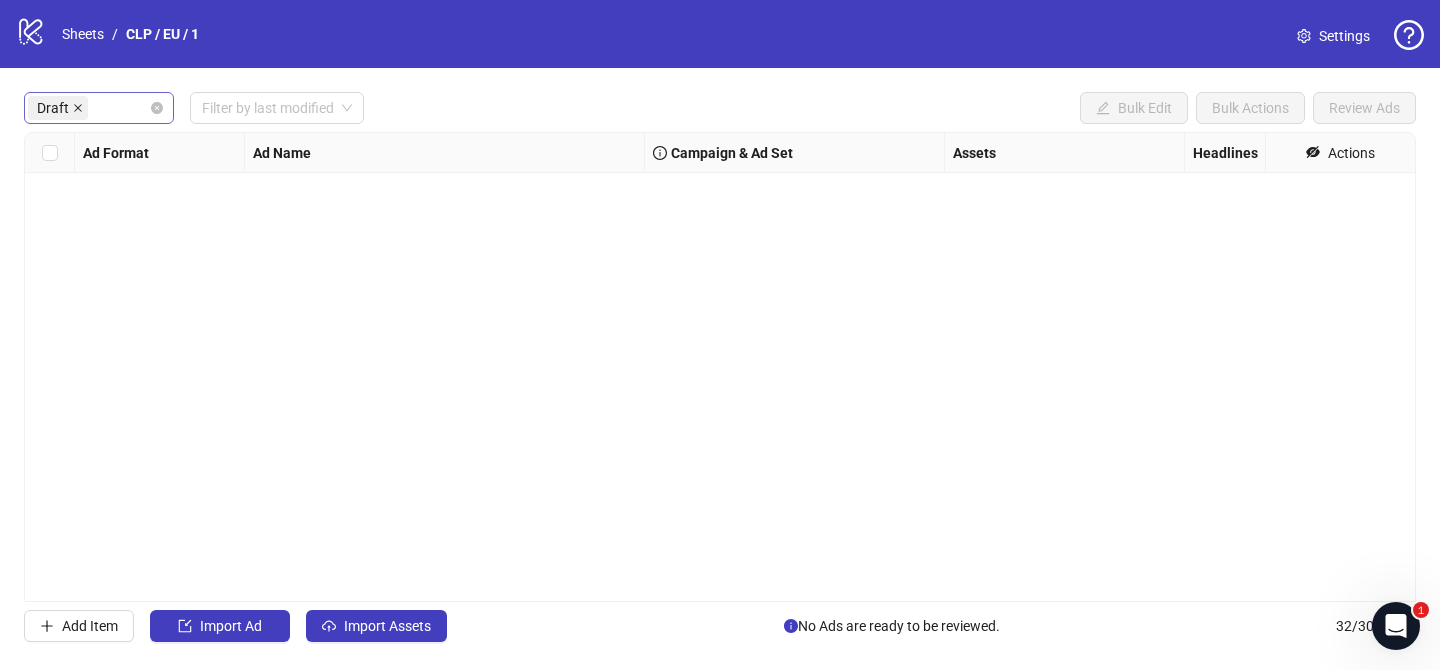 click 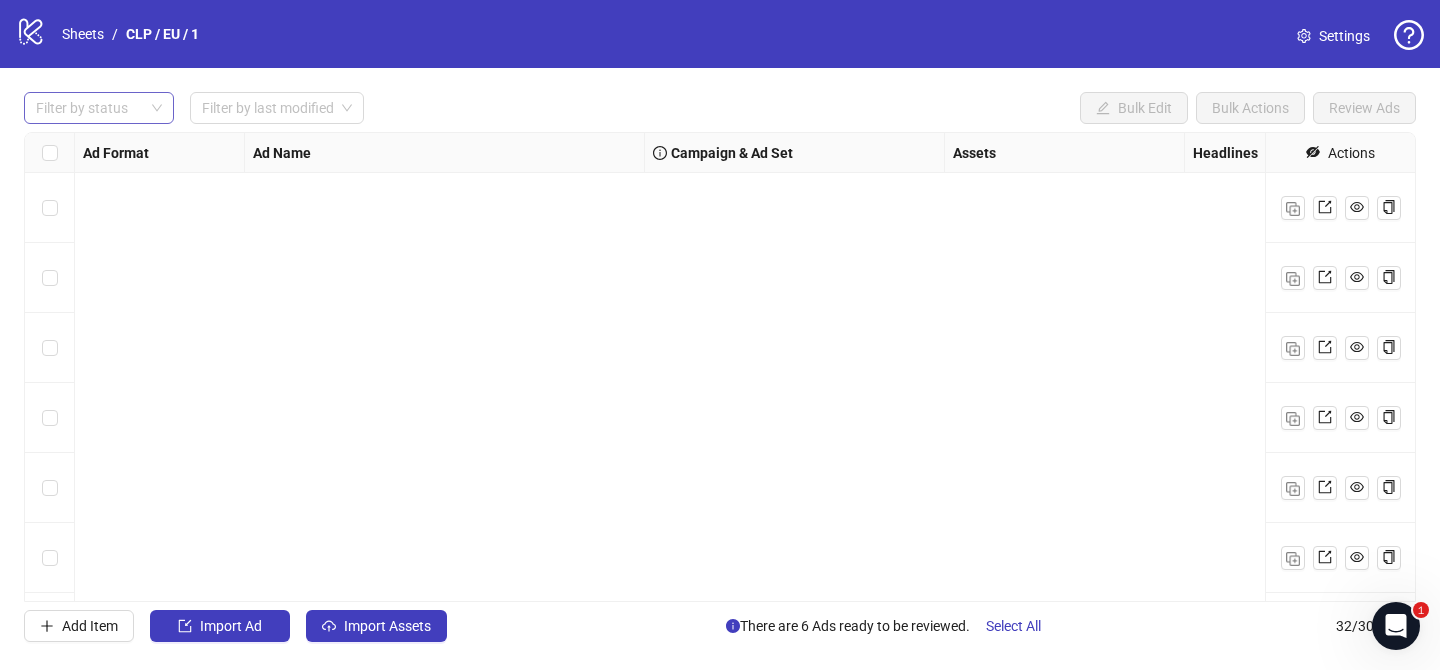 scroll, scrollTop: 1812, scrollLeft: 0, axis: vertical 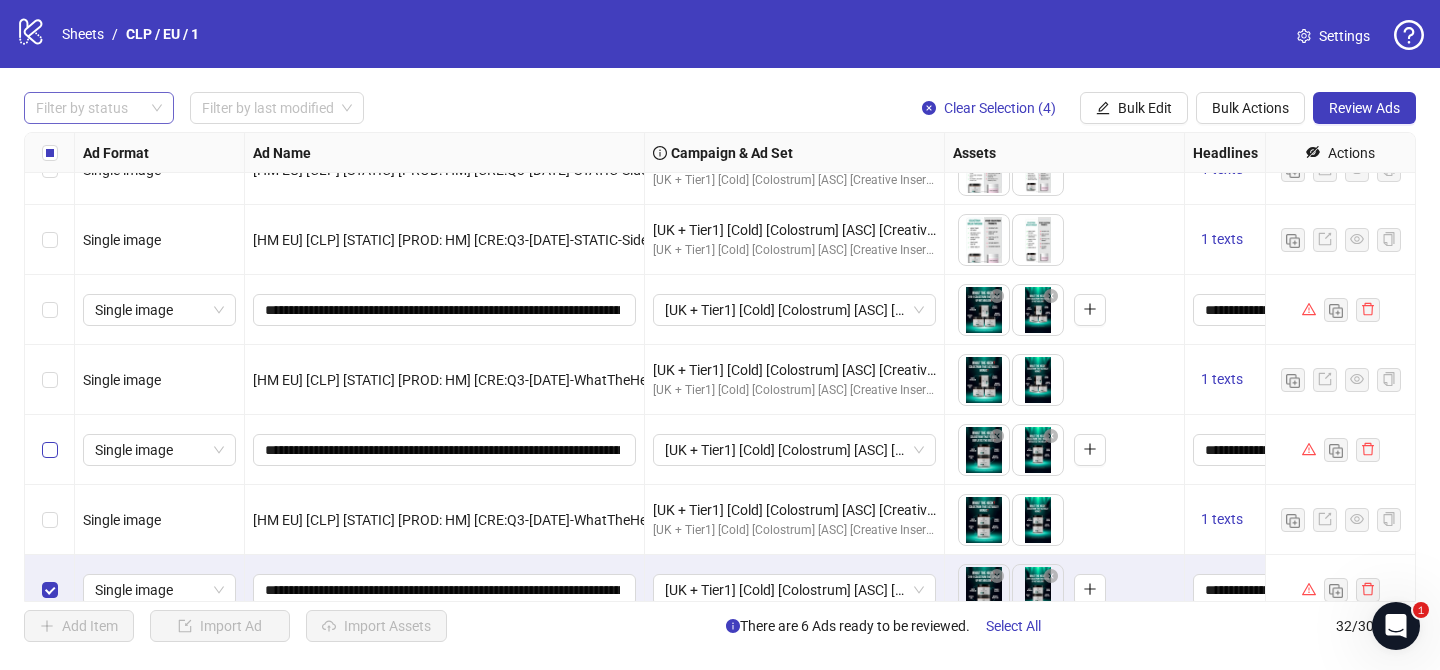 click at bounding box center (50, 450) 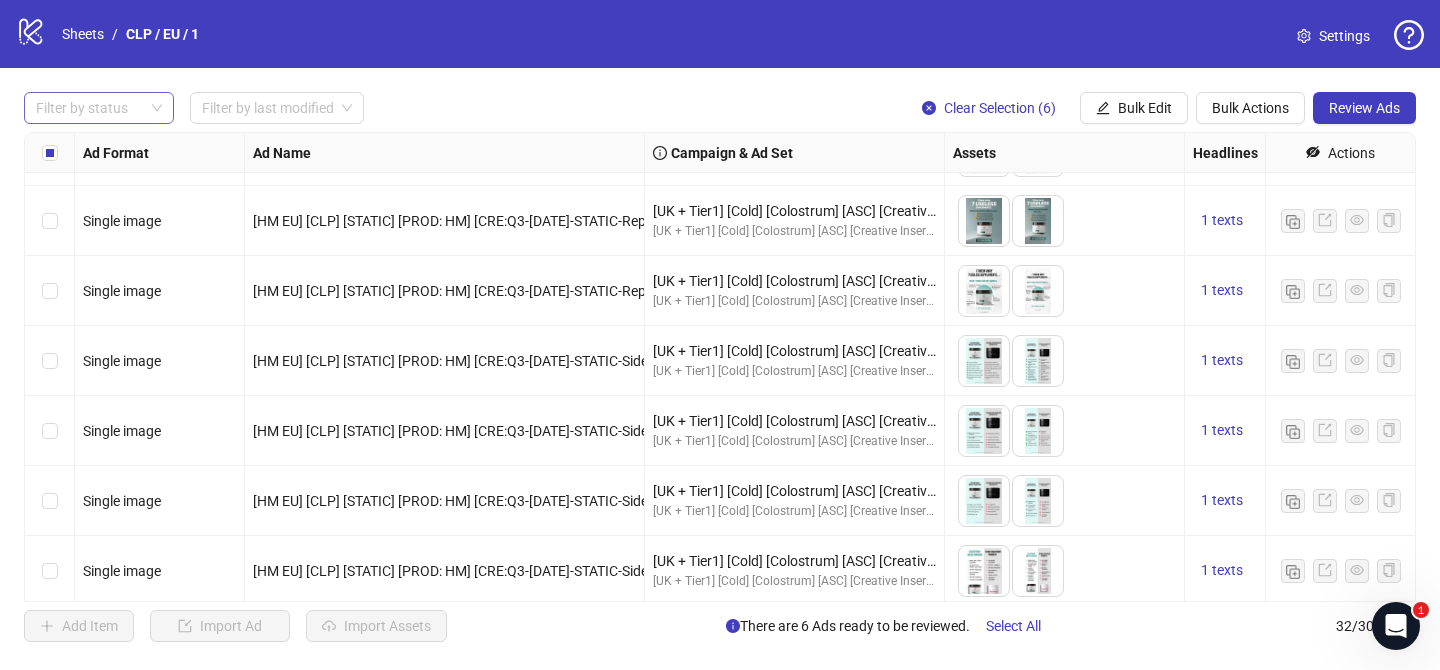 scroll, scrollTop: 1055, scrollLeft: 0, axis: vertical 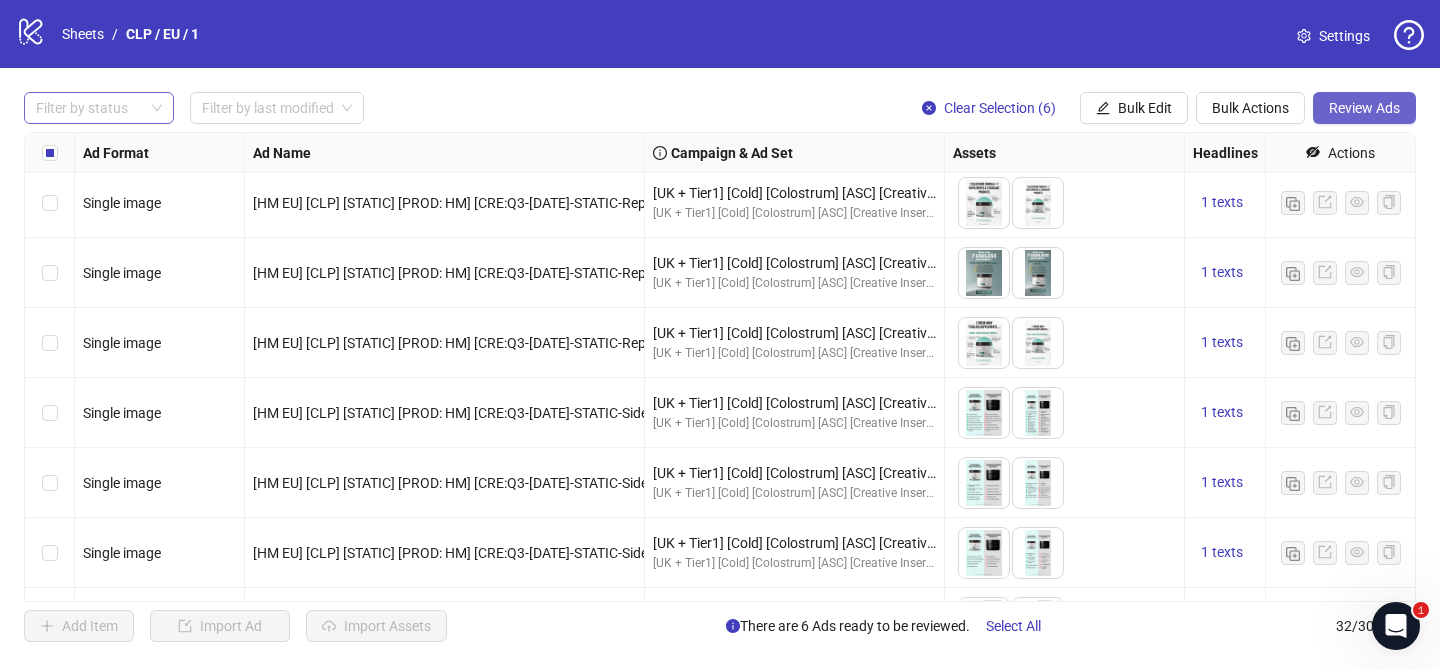 click on "Review Ads" at bounding box center (1364, 108) 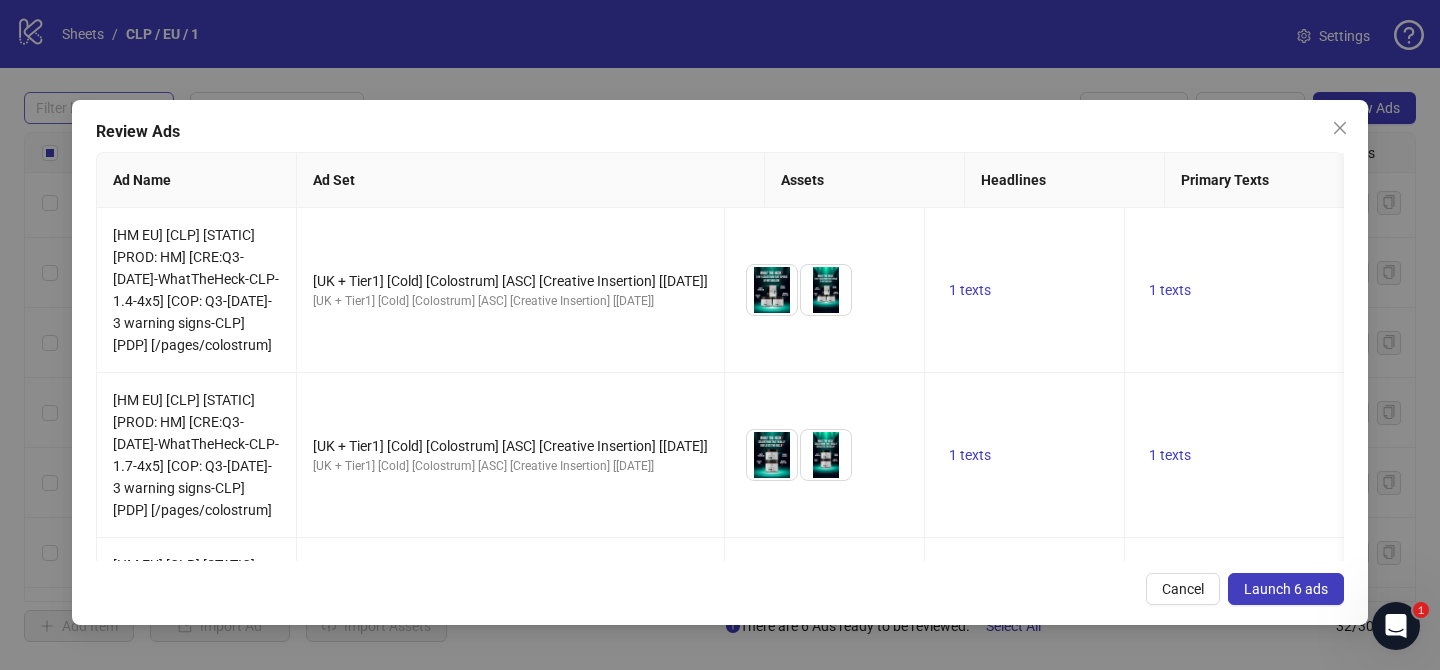 click on "Launch 6 ads" at bounding box center (1286, 589) 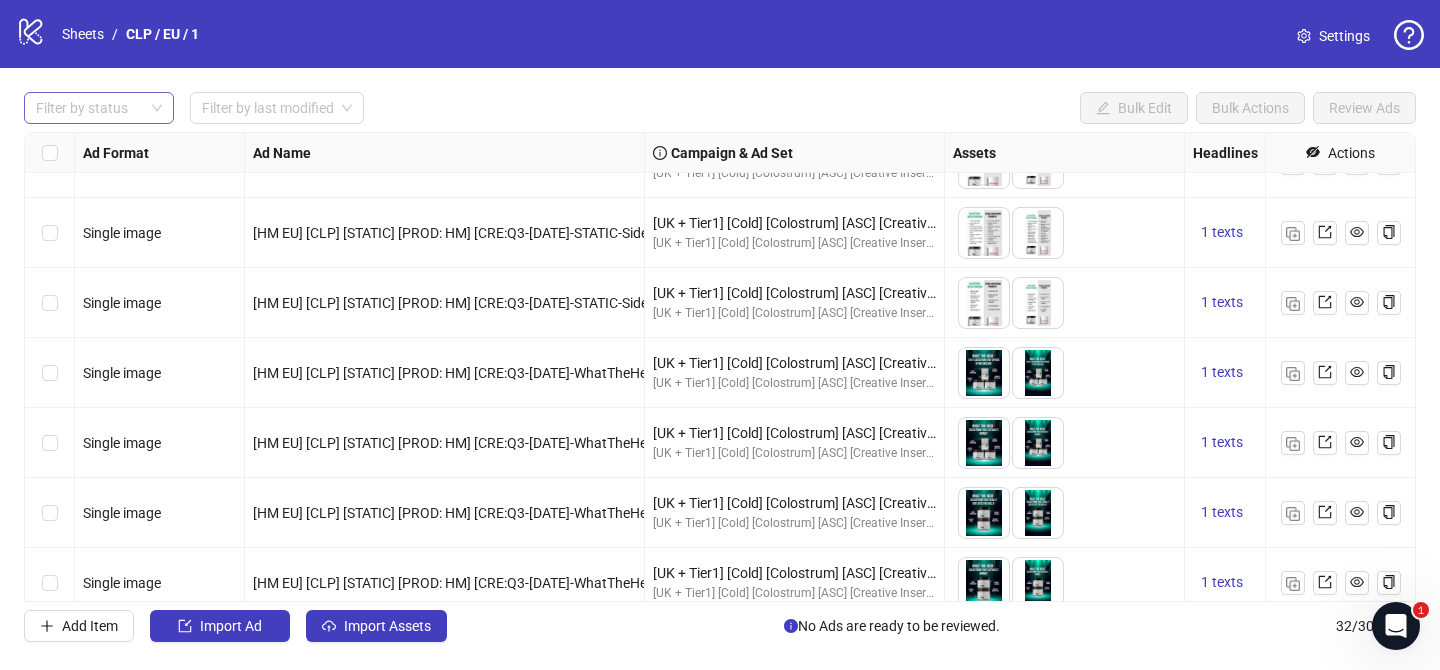 scroll, scrollTop: 1512, scrollLeft: 0, axis: vertical 